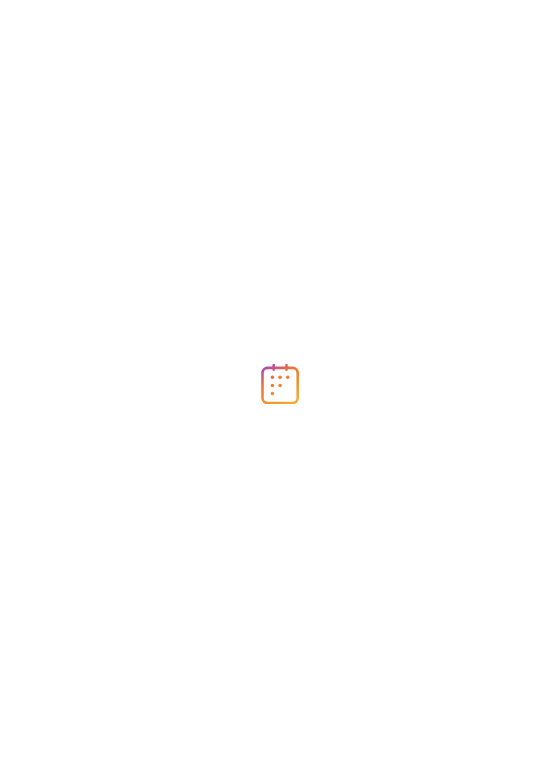 scroll, scrollTop: 0, scrollLeft: 0, axis: both 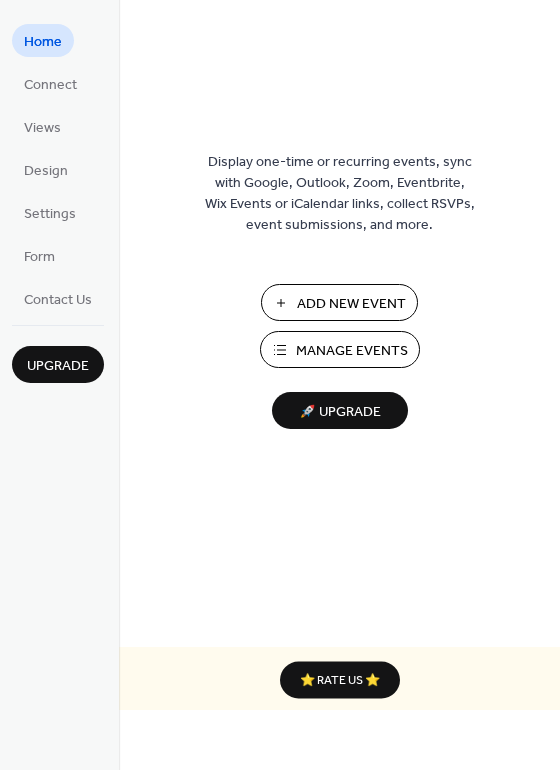 click on "Manage Events" at bounding box center (352, 351) 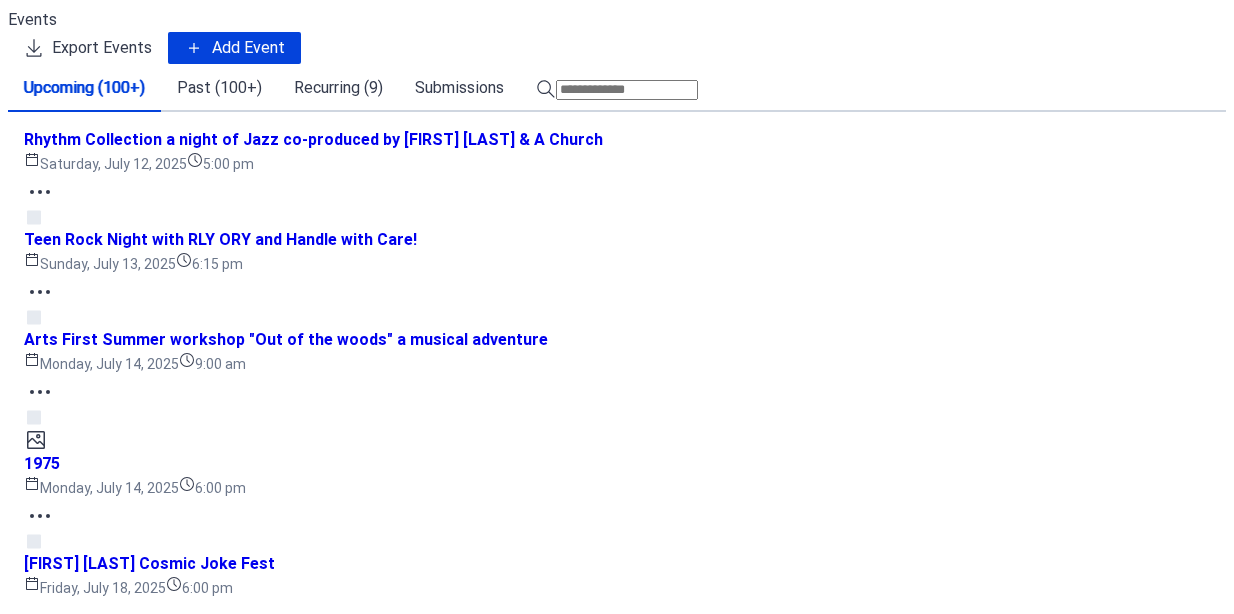 scroll, scrollTop: 0, scrollLeft: 0, axis: both 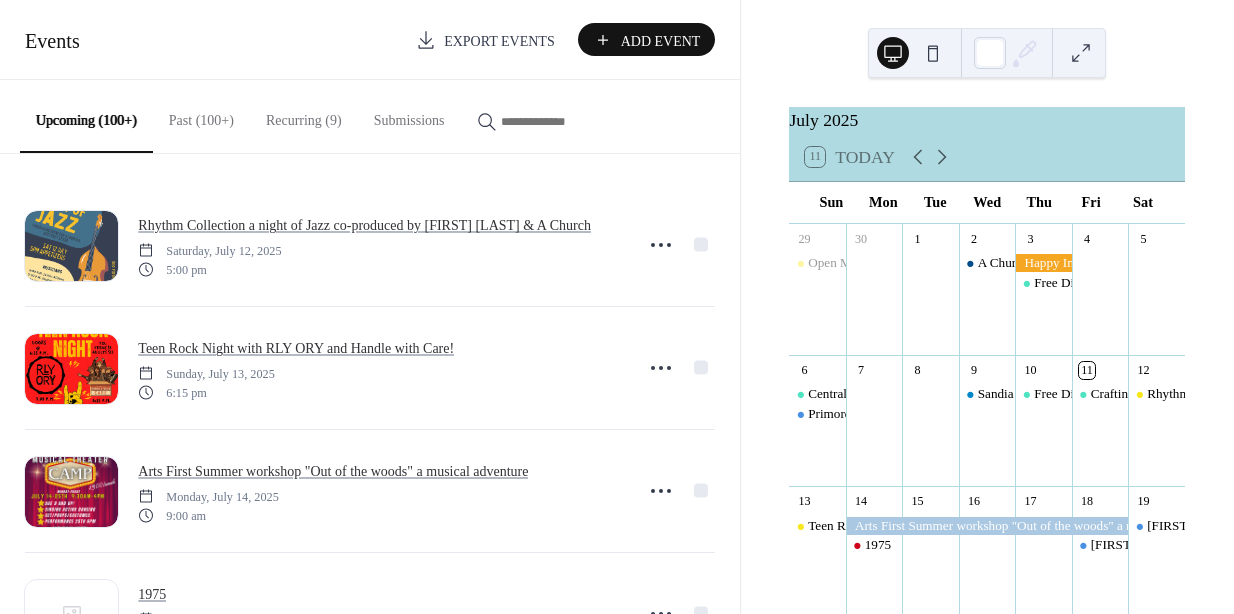 click at bounding box center (551, 121) 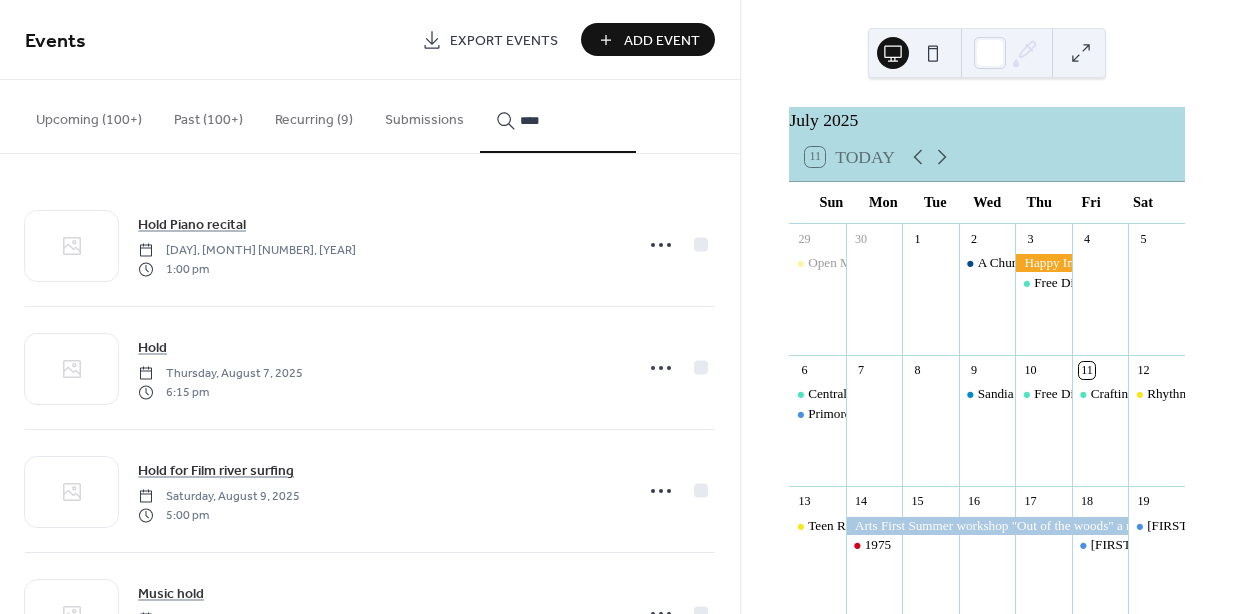 type on "****" 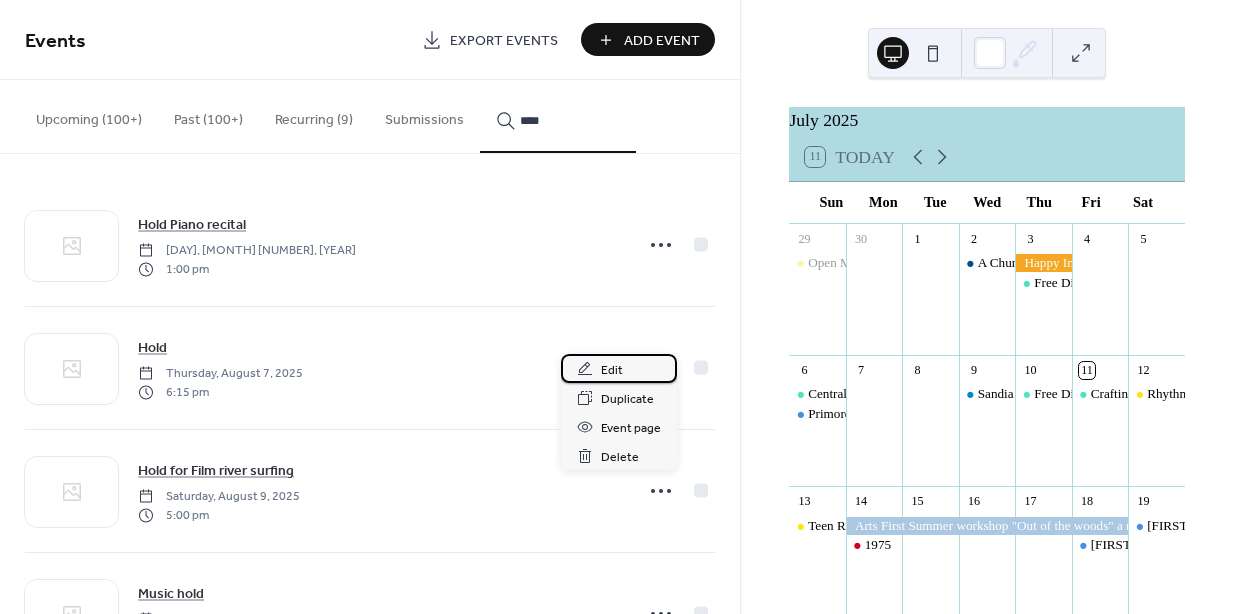 click on "Edit" at bounding box center (612, 370) 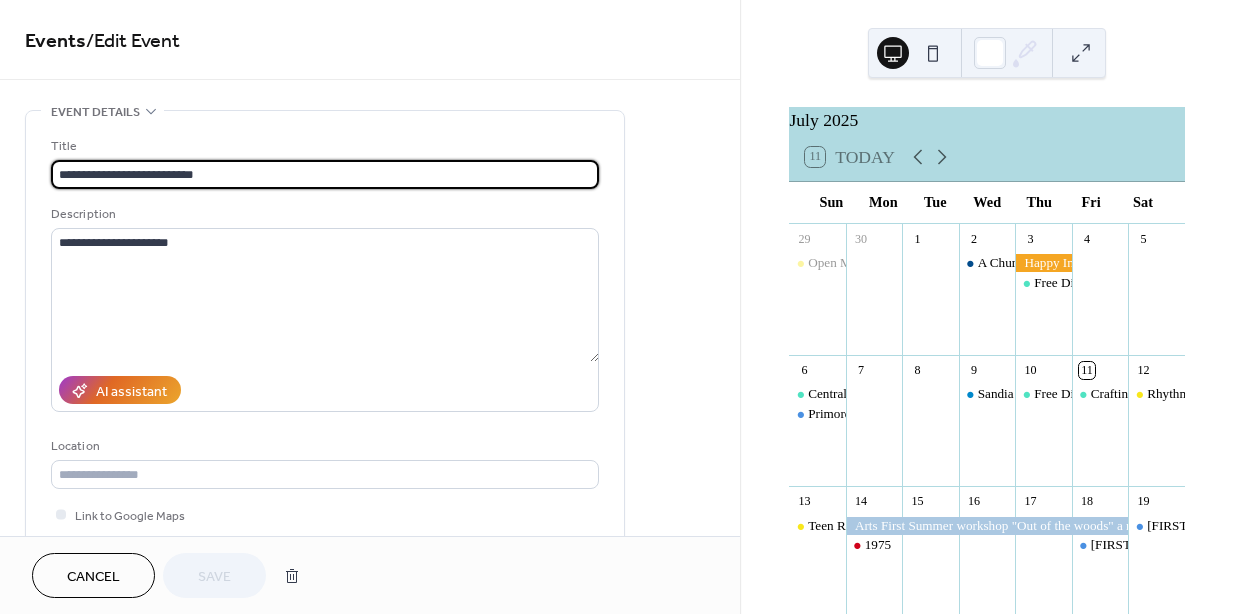 click on "**********" at bounding box center [325, 174] 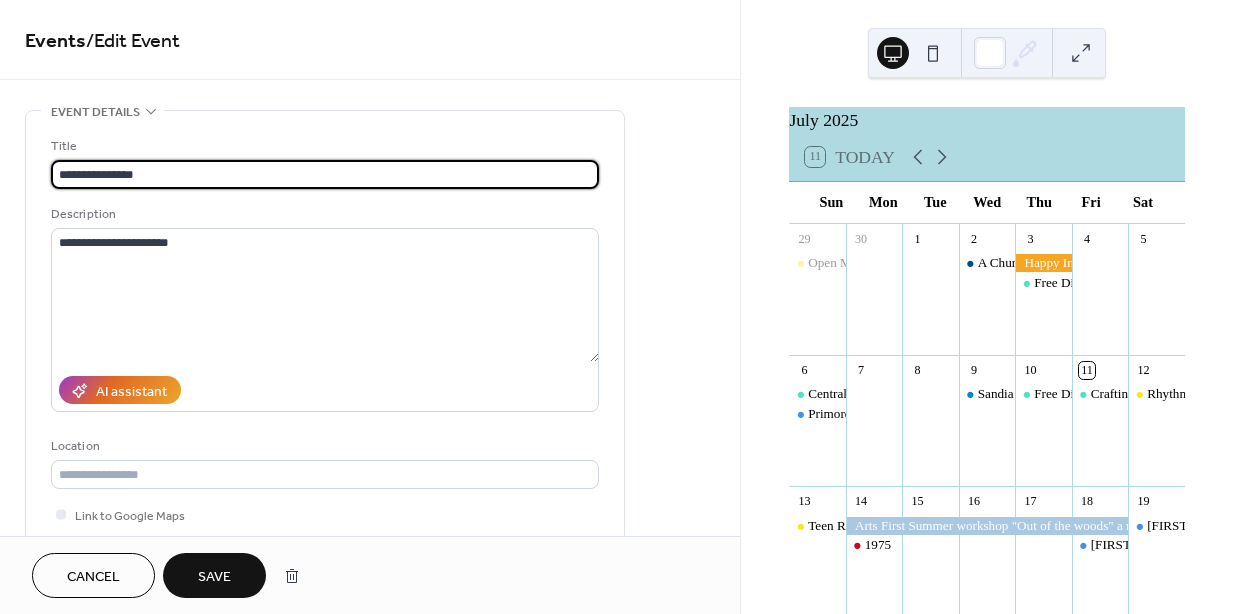 type on "**********" 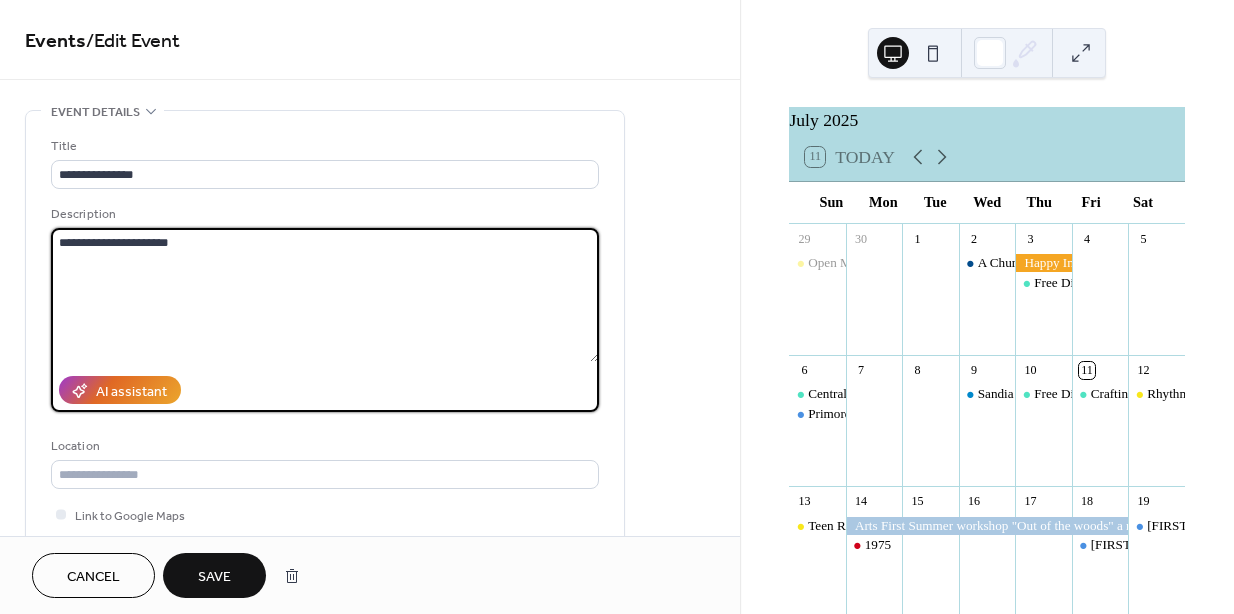 click on "**********" at bounding box center [325, 295] 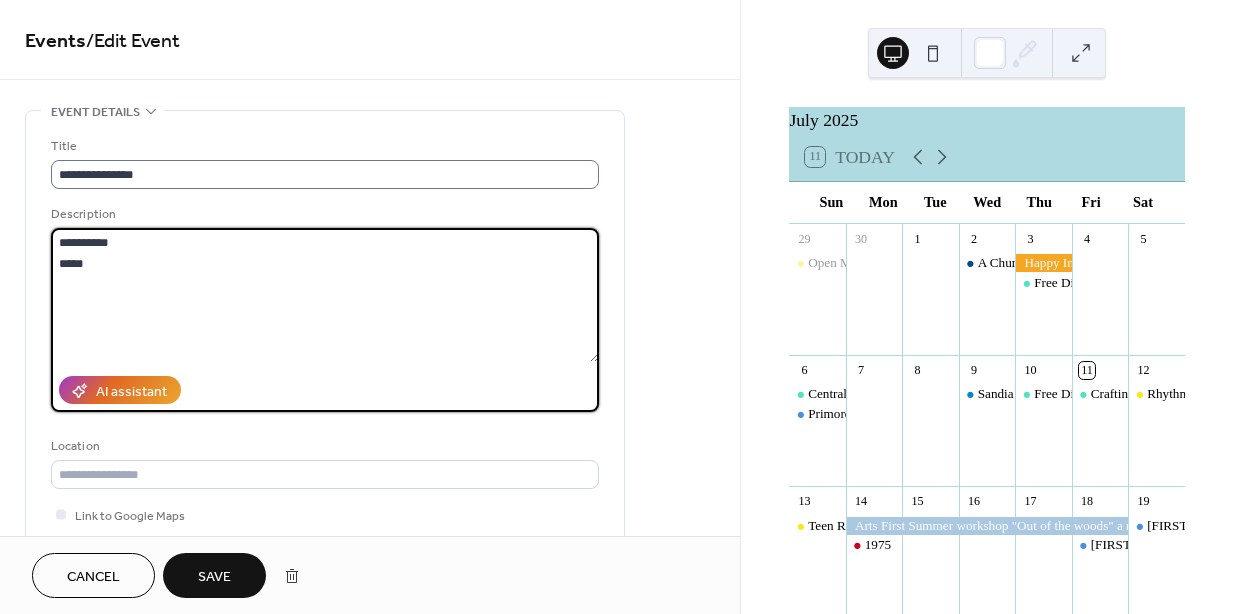 type on "**********" 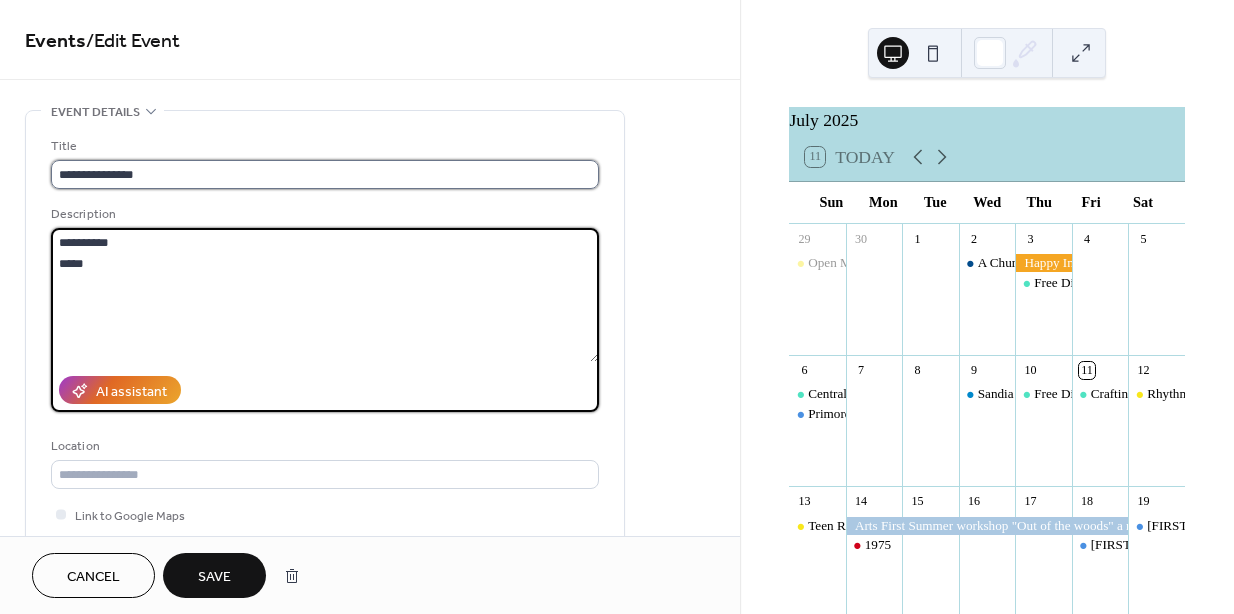 click on "**********" at bounding box center (325, 174) 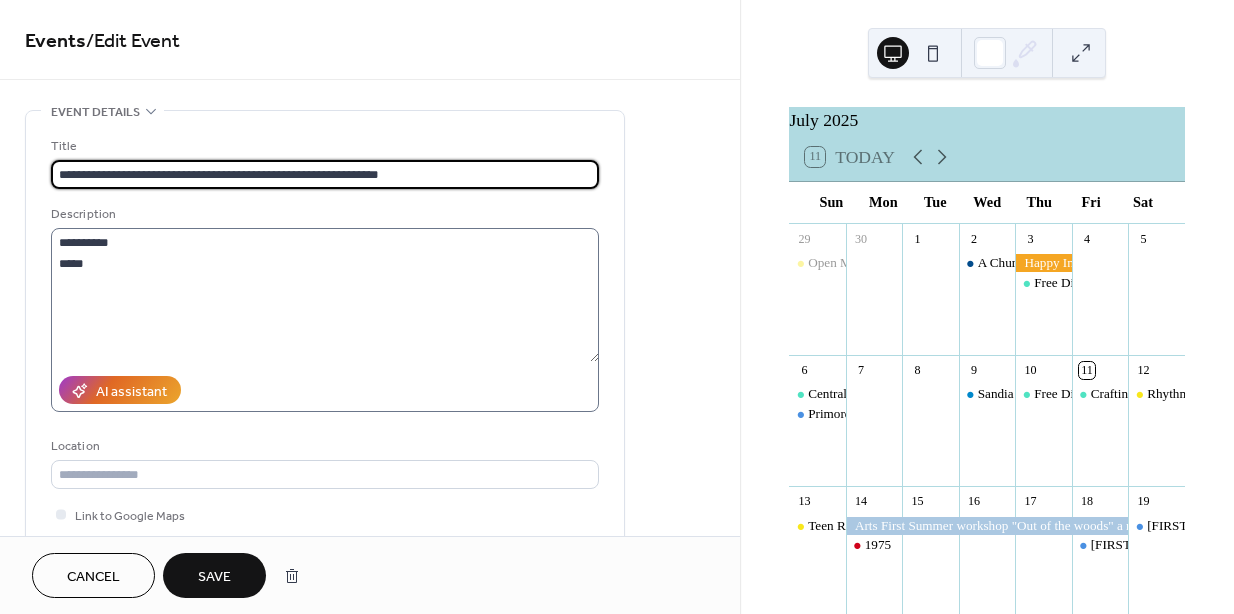 type on "**********" 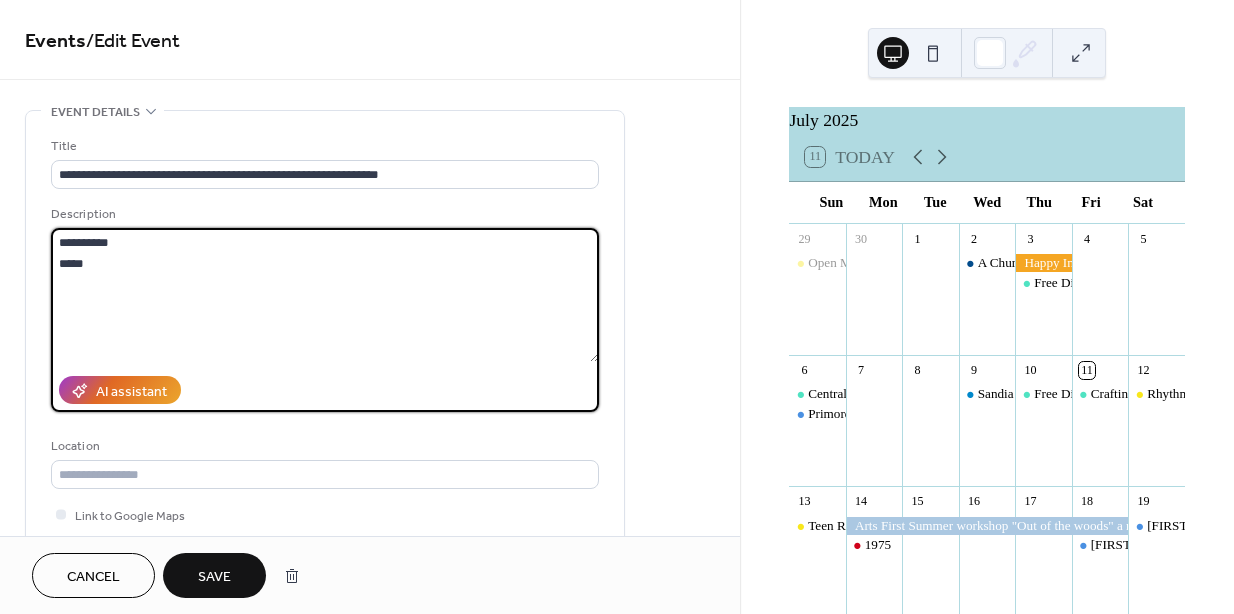 click on "**********" at bounding box center (325, 295) 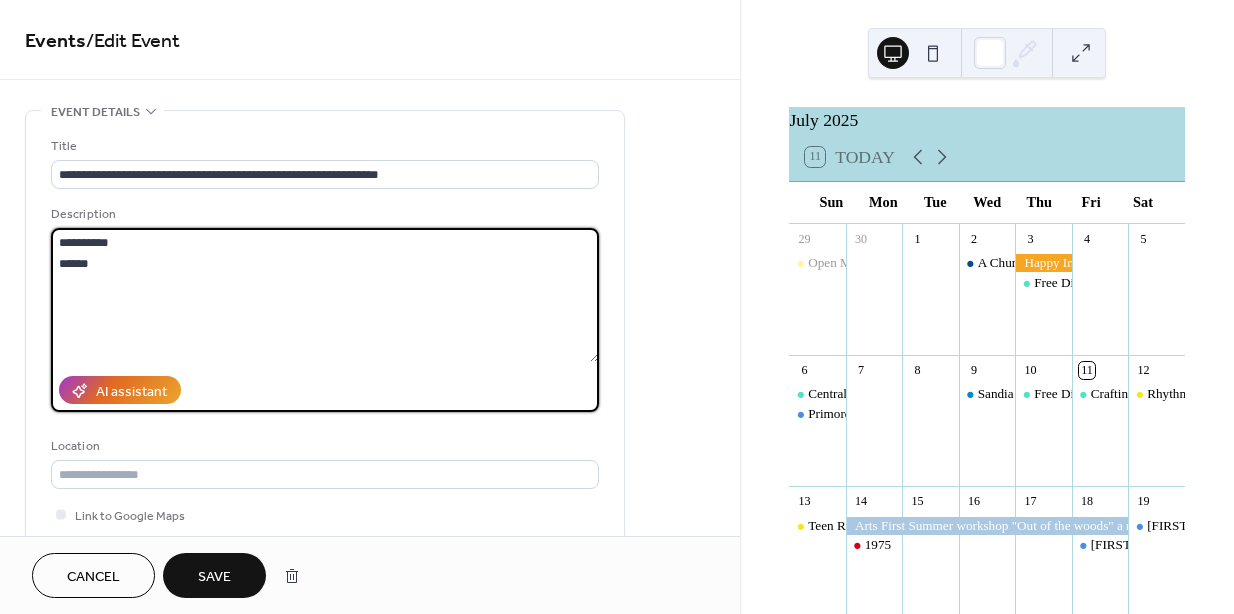 paste on "**********" 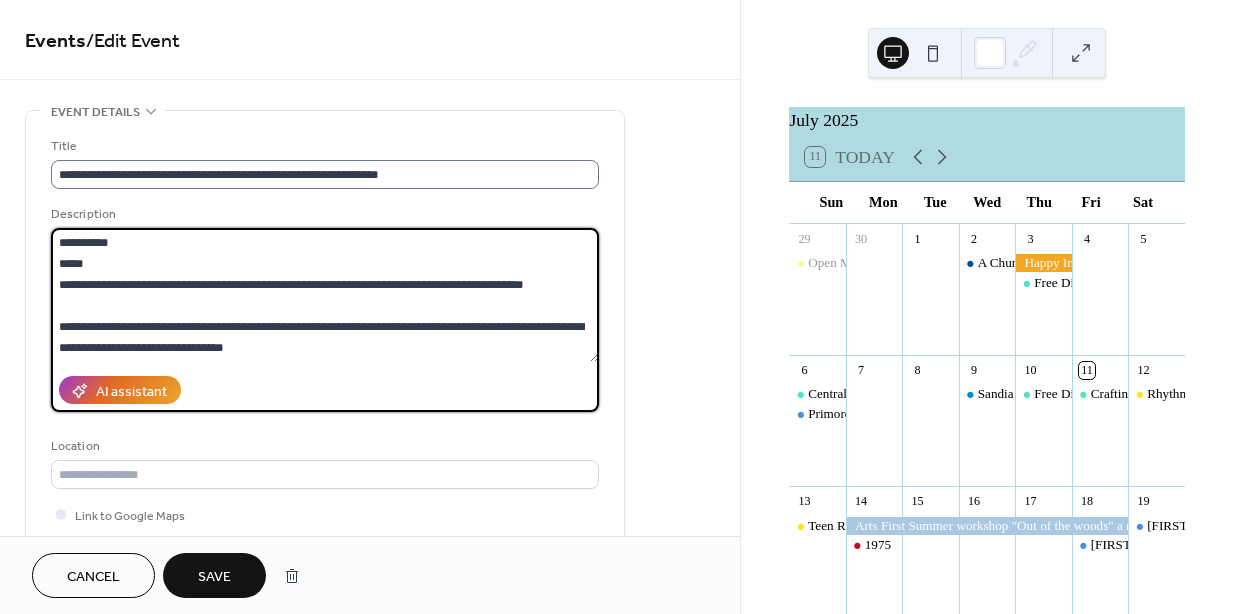 type on "**********" 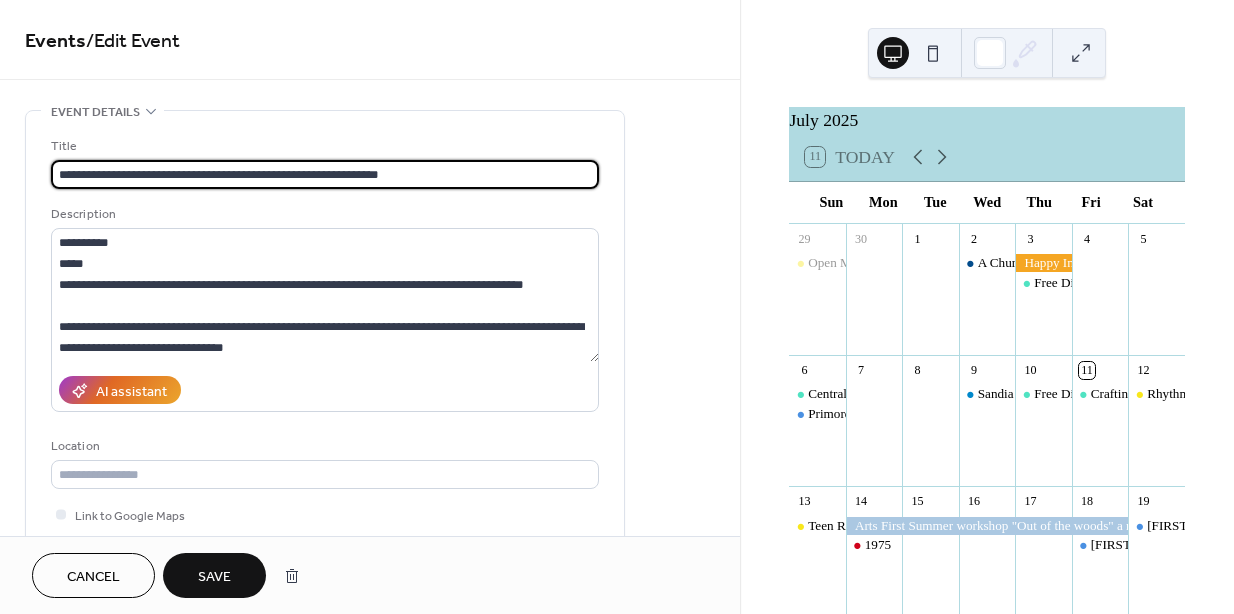 click on "**********" at bounding box center [325, 174] 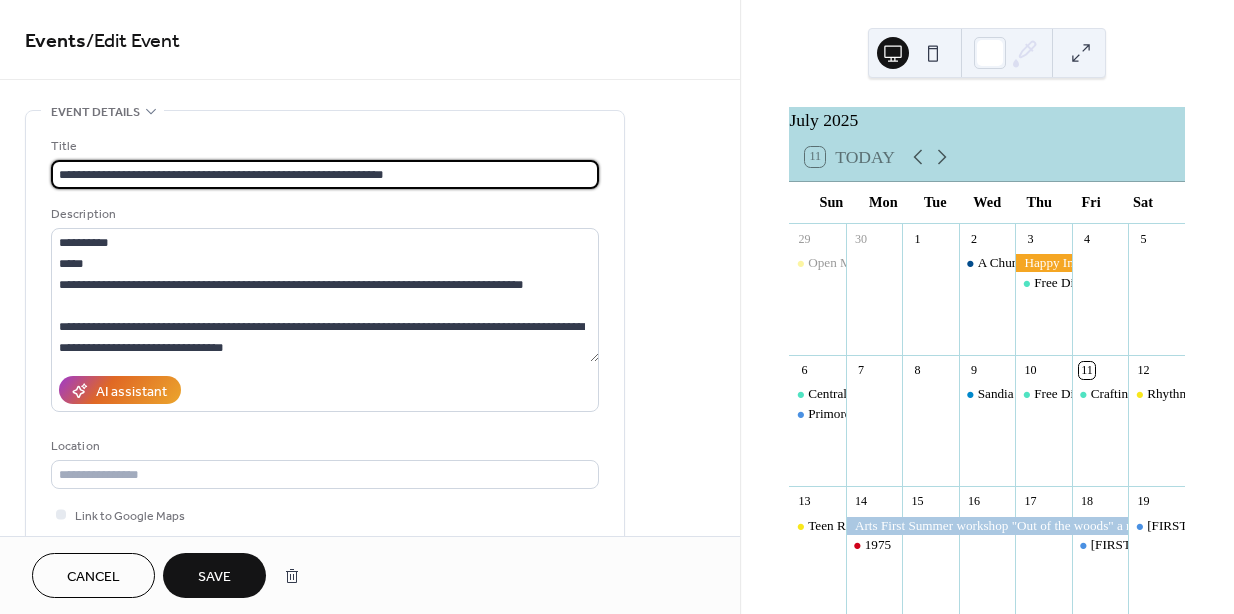 click on "**********" at bounding box center (325, 174) 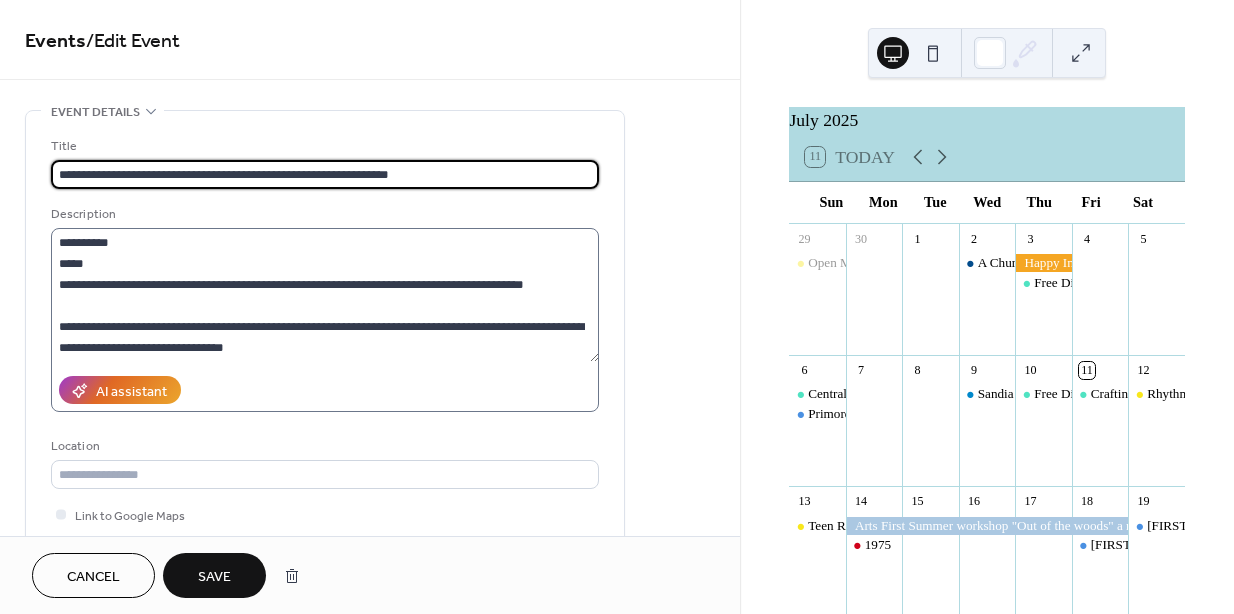 type on "**********" 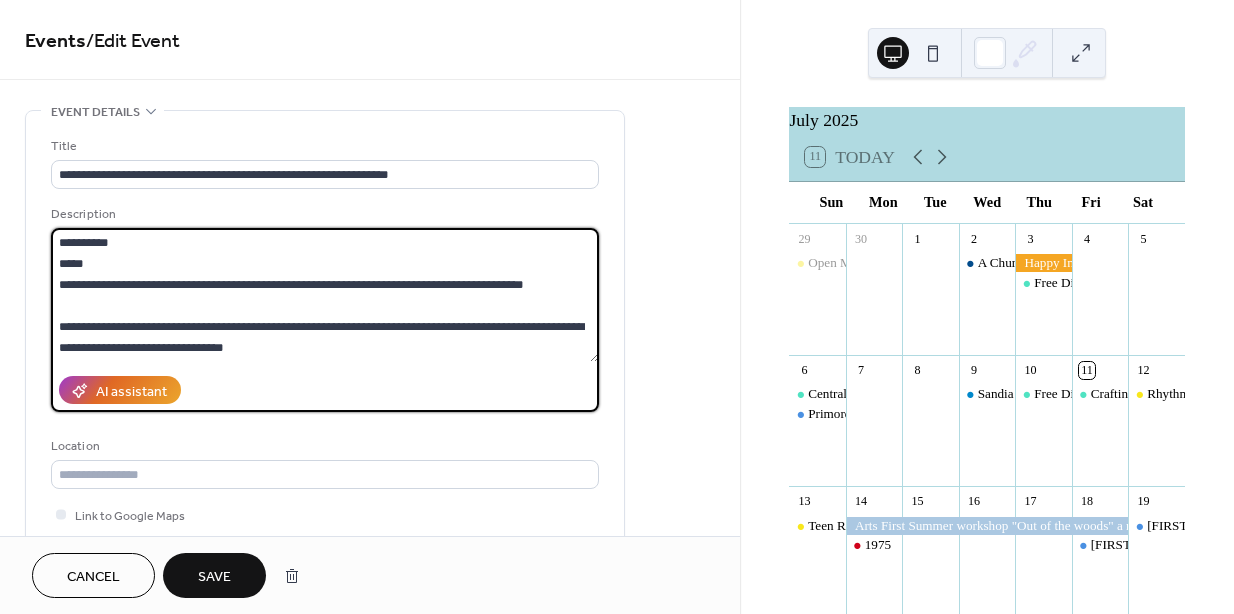 click on "**********" at bounding box center (325, 295) 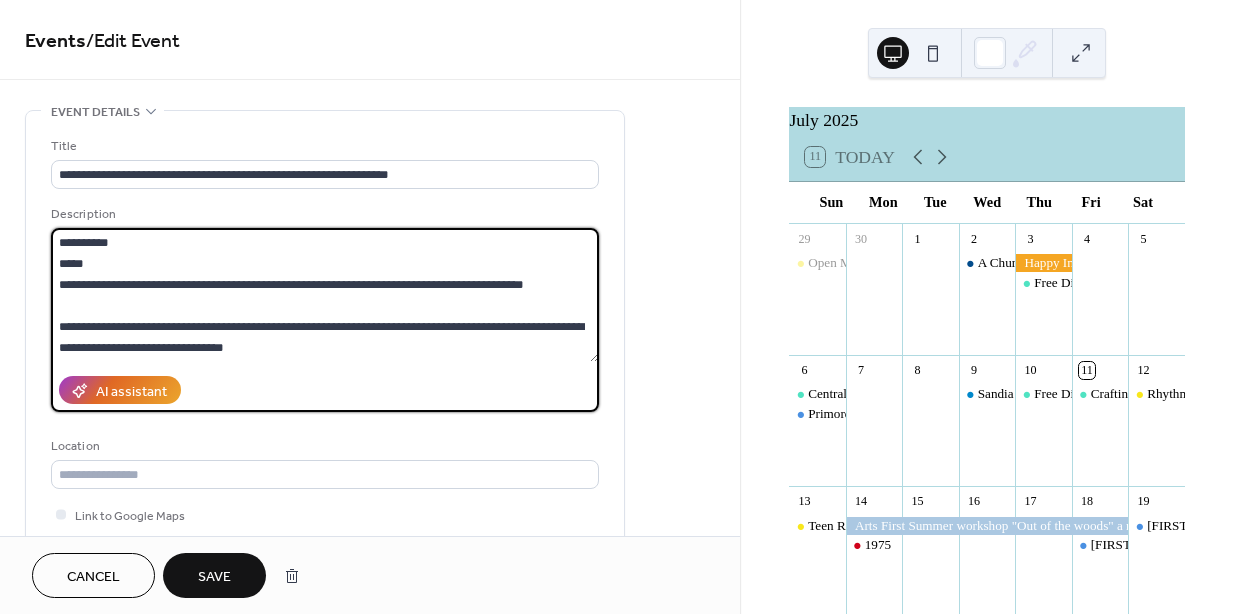 drag, startPoint x: 504, startPoint y: 305, endPoint x: 55, endPoint y: 288, distance: 449.32172 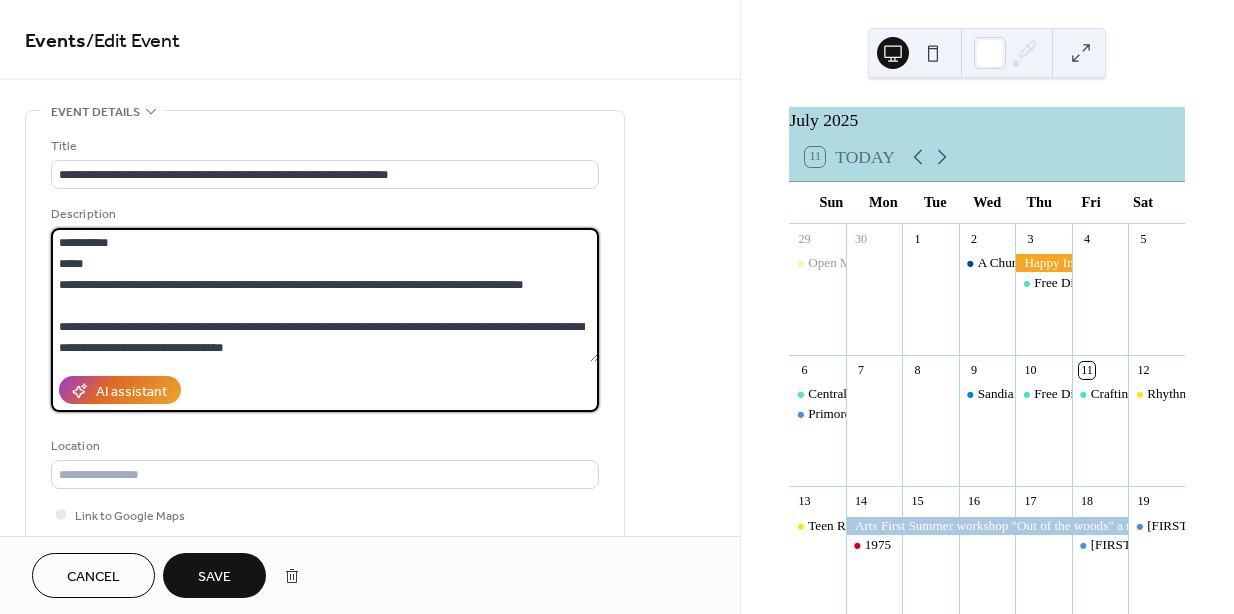 click on "**********" at bounding box center [325, 295] 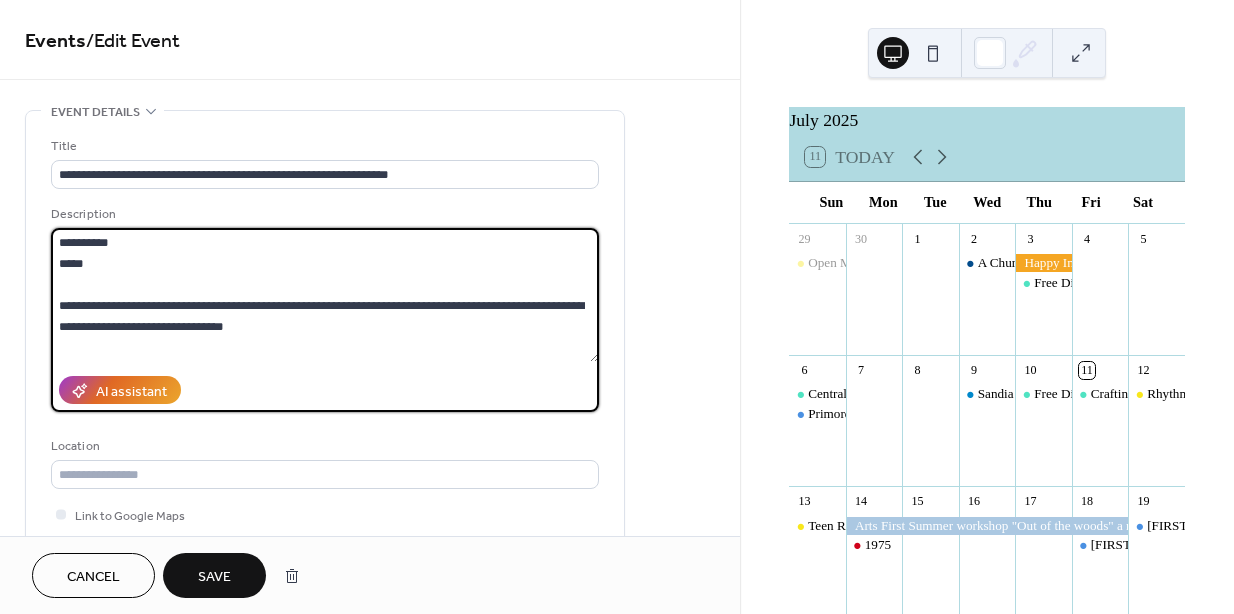 drag, startPoint x: 55, startPoint y: 288, endPoint x: 267, endPoint y: 317, distance: 213.9743 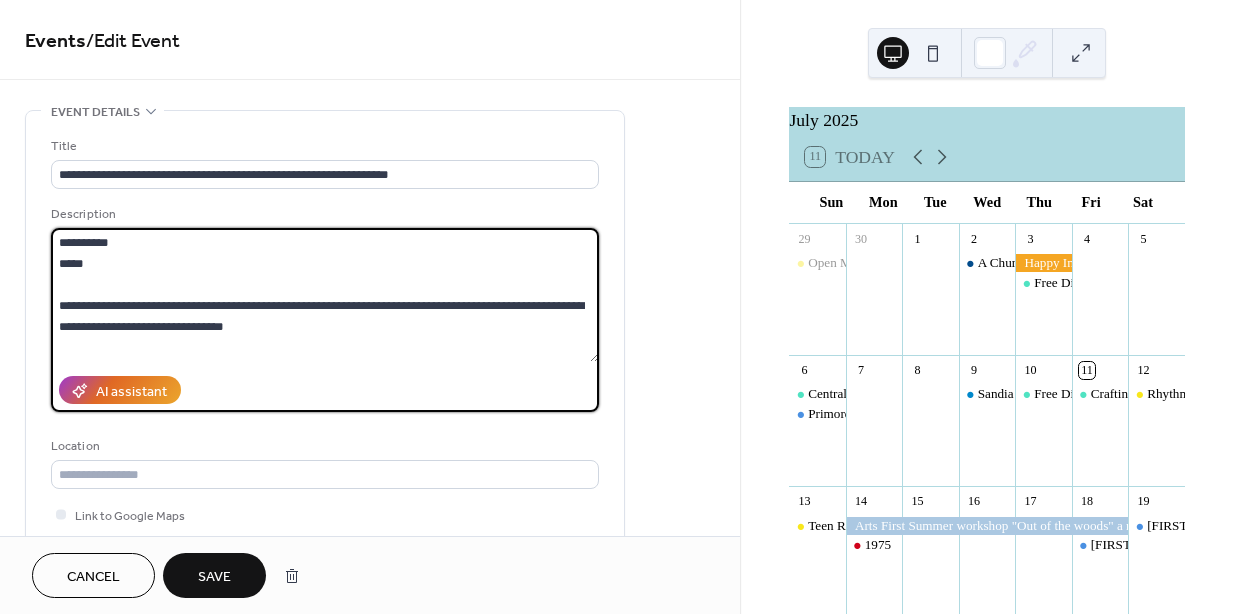 drag, startPoint x: 123, startPoint y: 305, endPoint x: 209, endPoint y: 313, distance: 86.37129 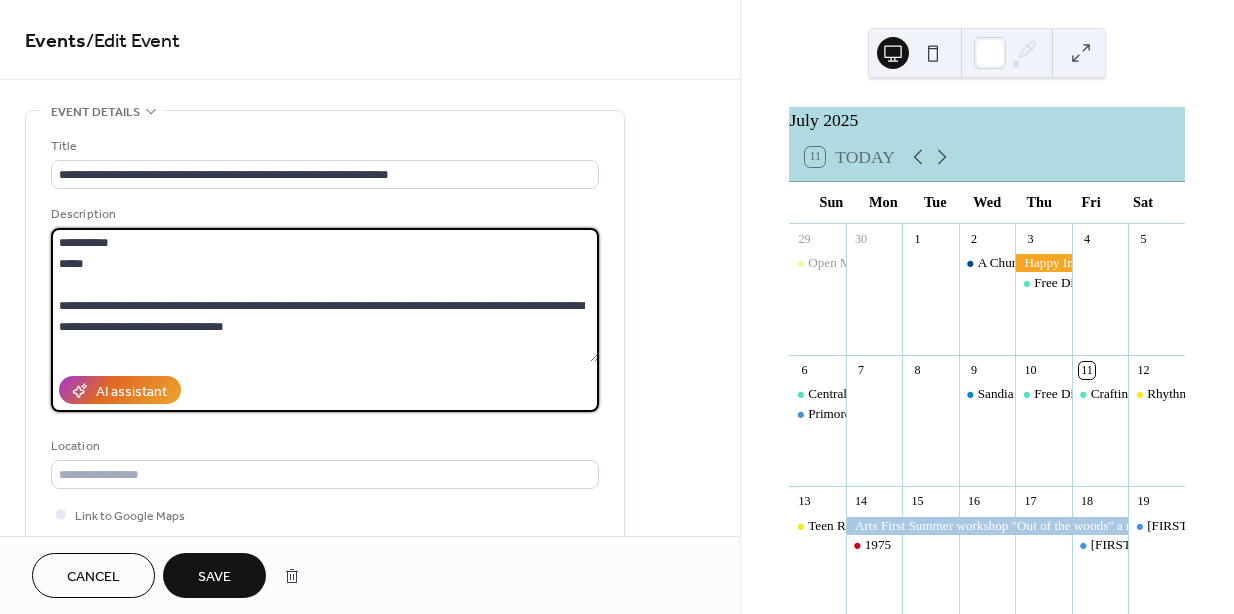 click on "**********" at bounding box center (325, 295) 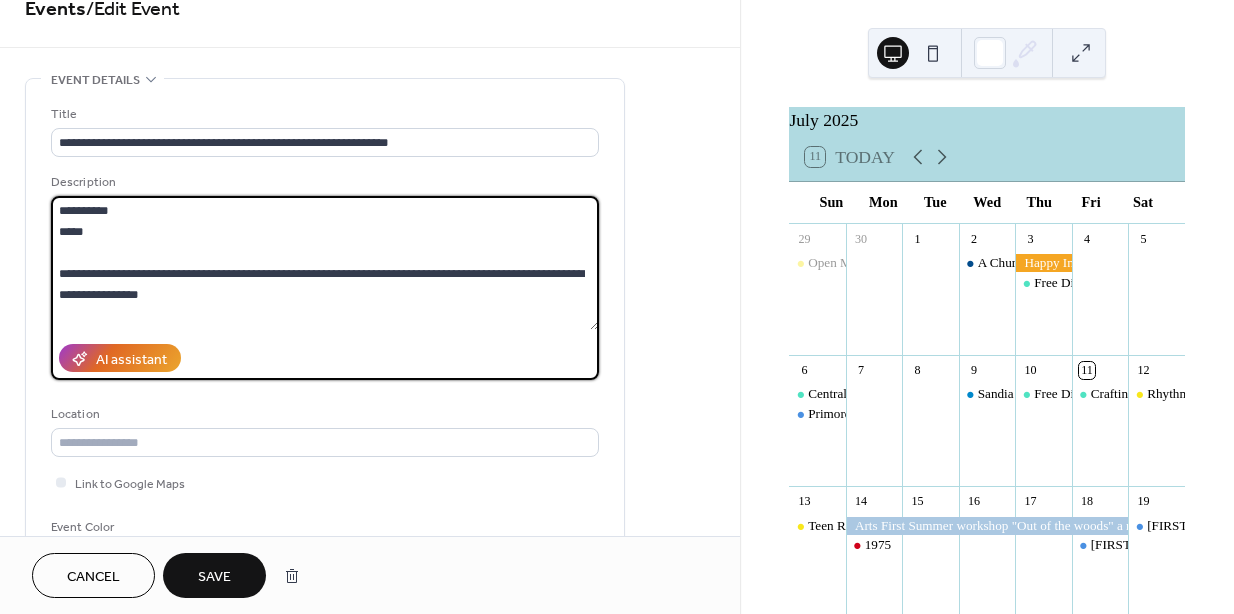 scroll, scrollTop: 31, scrollLeft: 0, axis: vertical 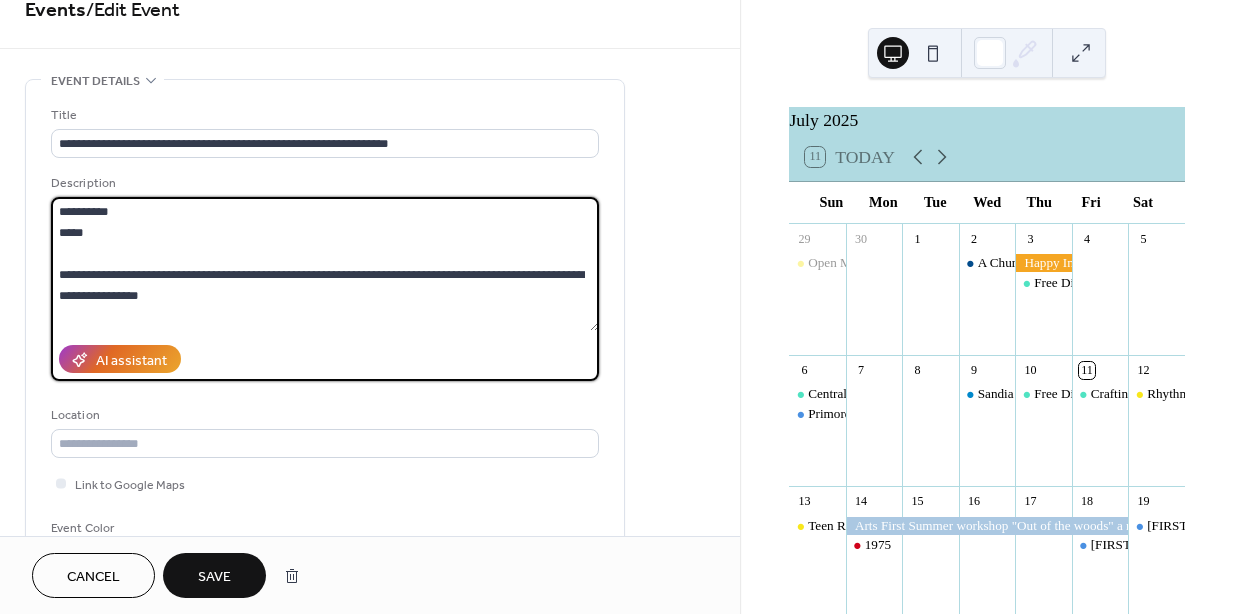 click on "**********" at bounding box center [325, 264] 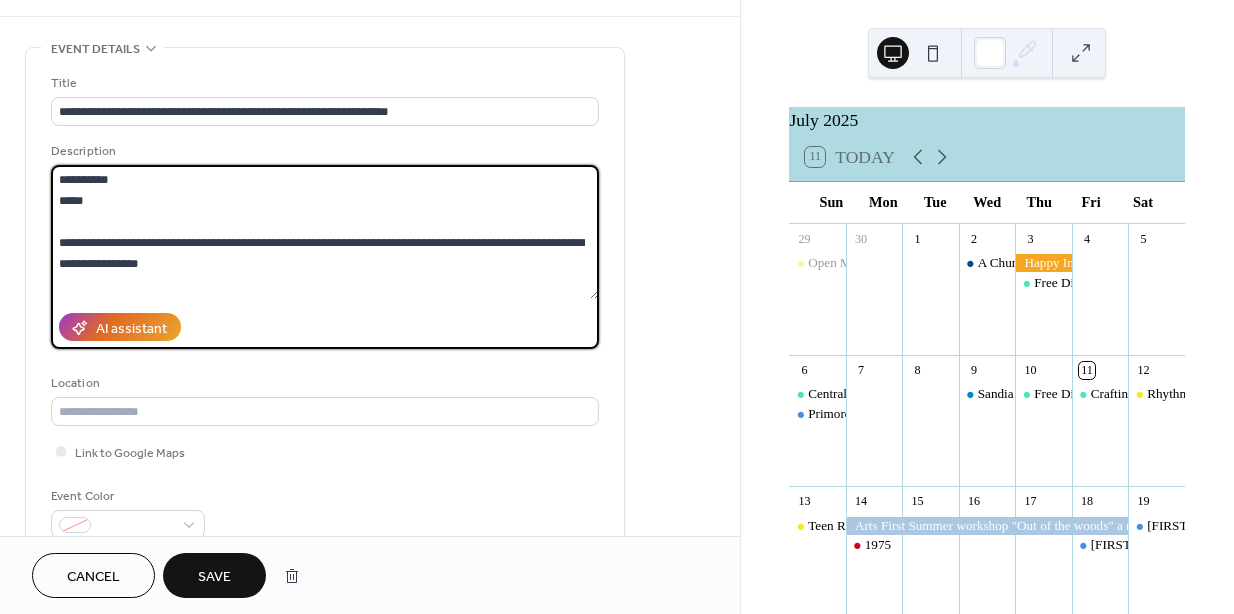 scroll, scrollTop: 64, scrollLeft: 0, axis: vertical 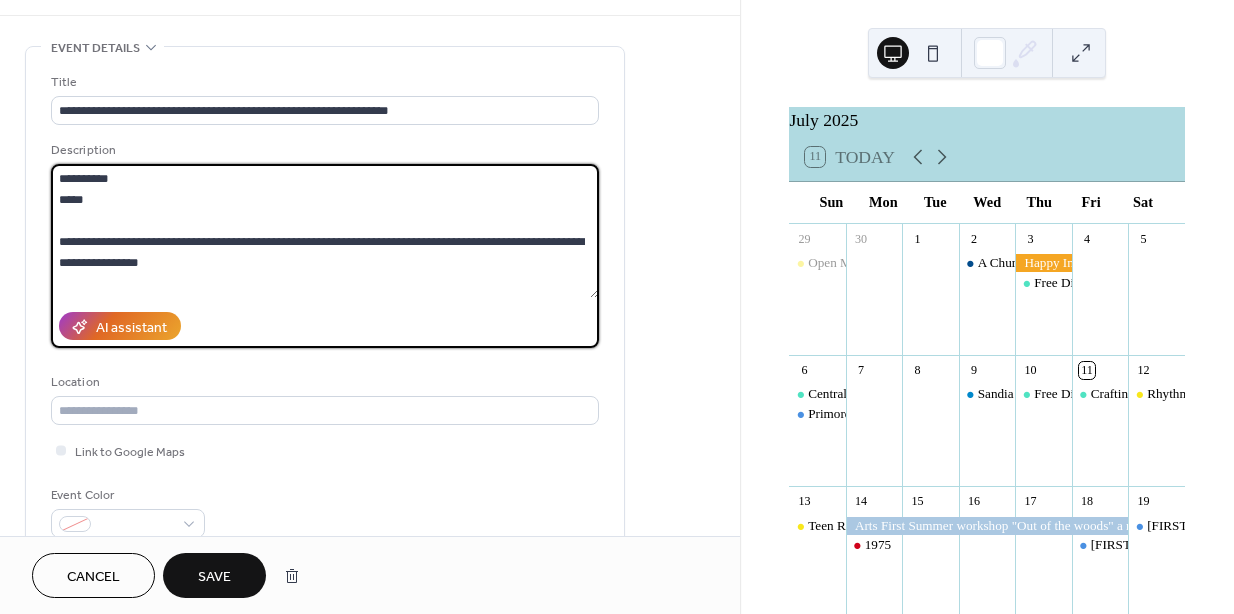 paste on "**********" 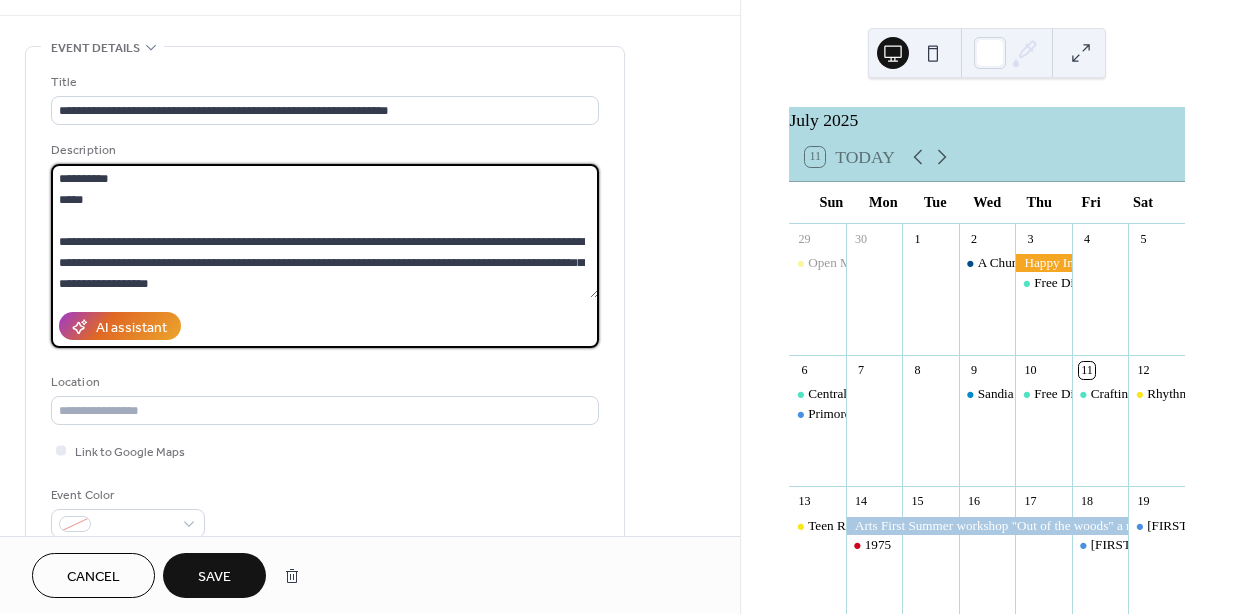 drag, startPoint x: 155, startPoint y: 240, endPoint x: 591, endPoint y: 253, distance: 436.19376 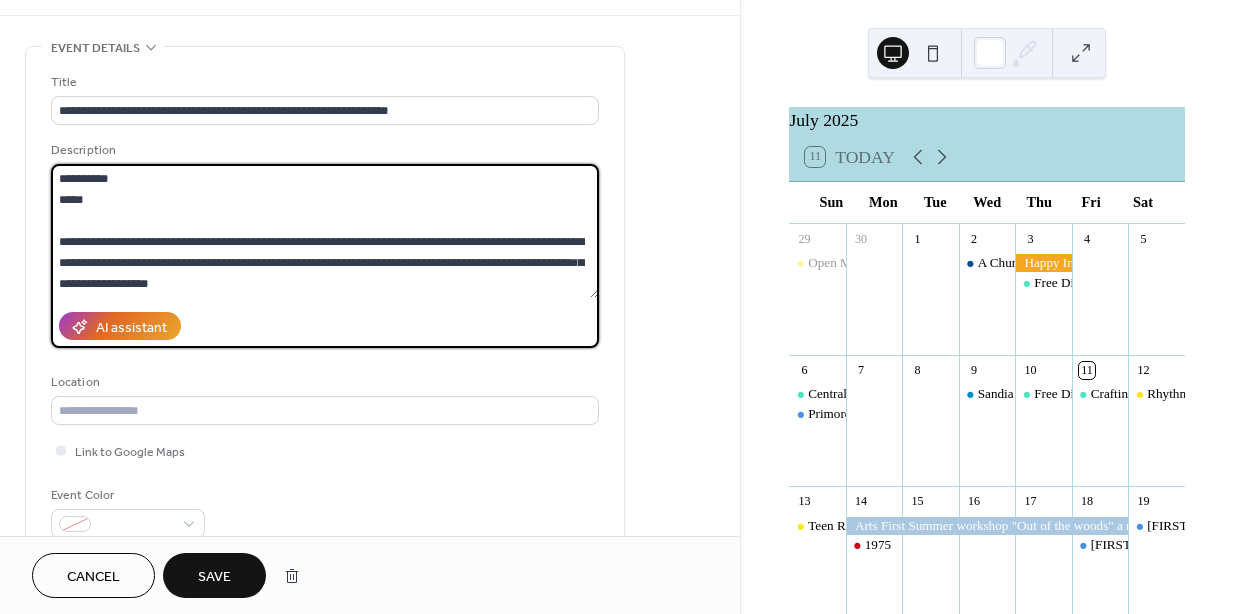 click on "**********" at bounding box center (325, 231) 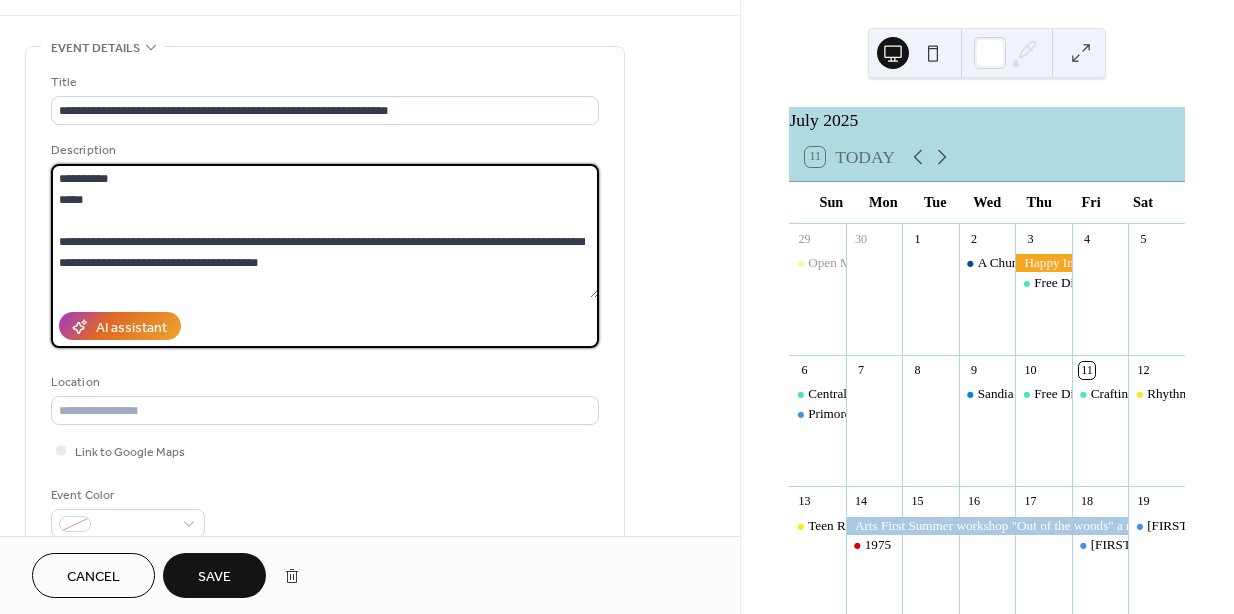 click on "**********" at bounding box center [325, 231] 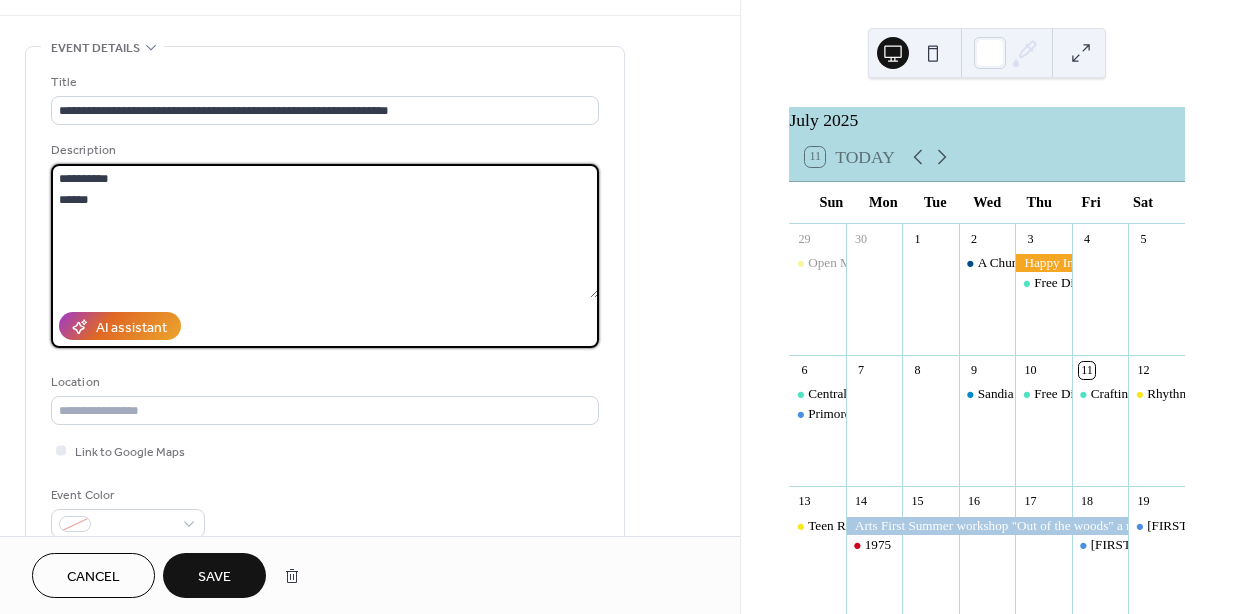click on "**********" at bounding box center [325, 231] 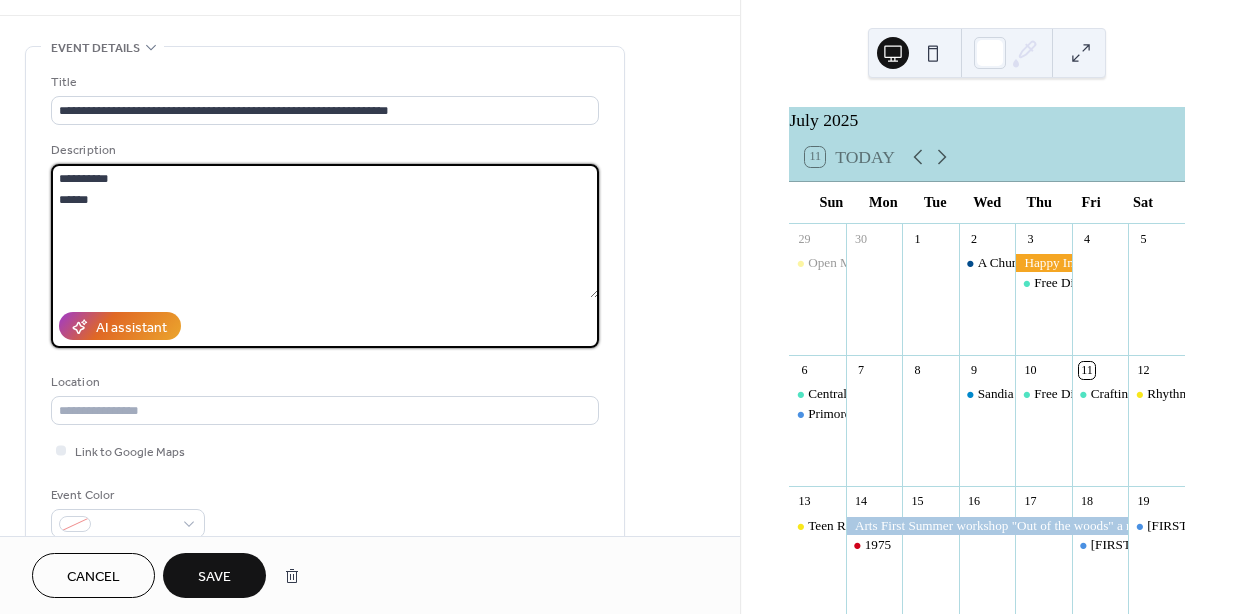 click on "**********" at bounding box center [325, 231] 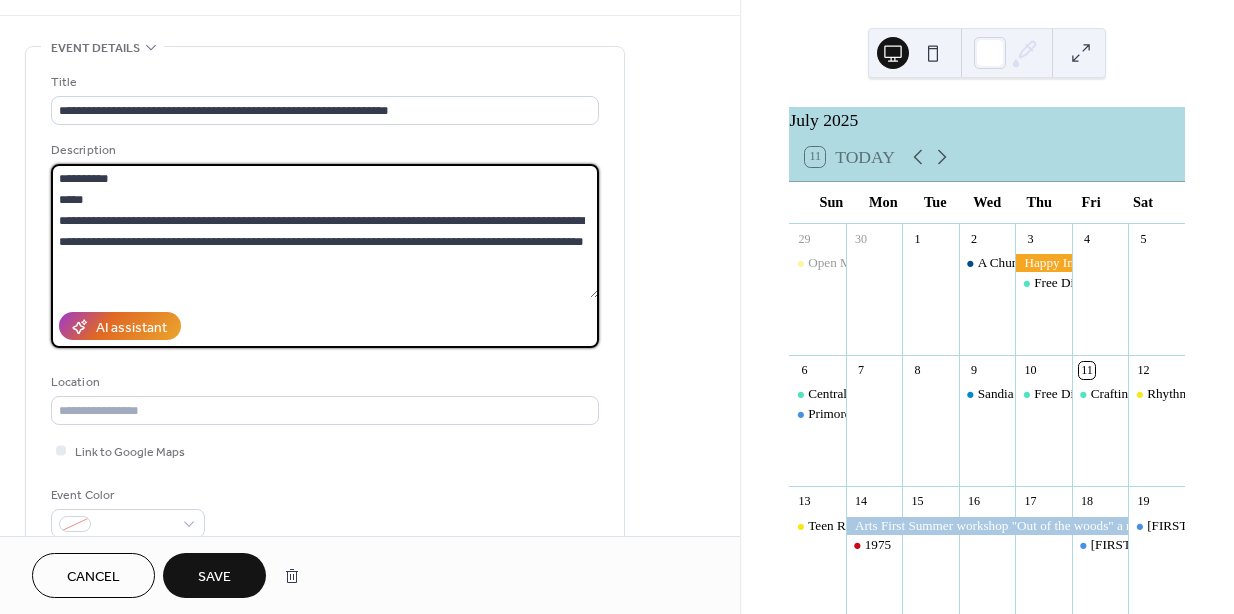 drag, startPoint x: 310, startPoint y: 221, endPoint x: 102, endPoint y: 240, distance: 208.86598 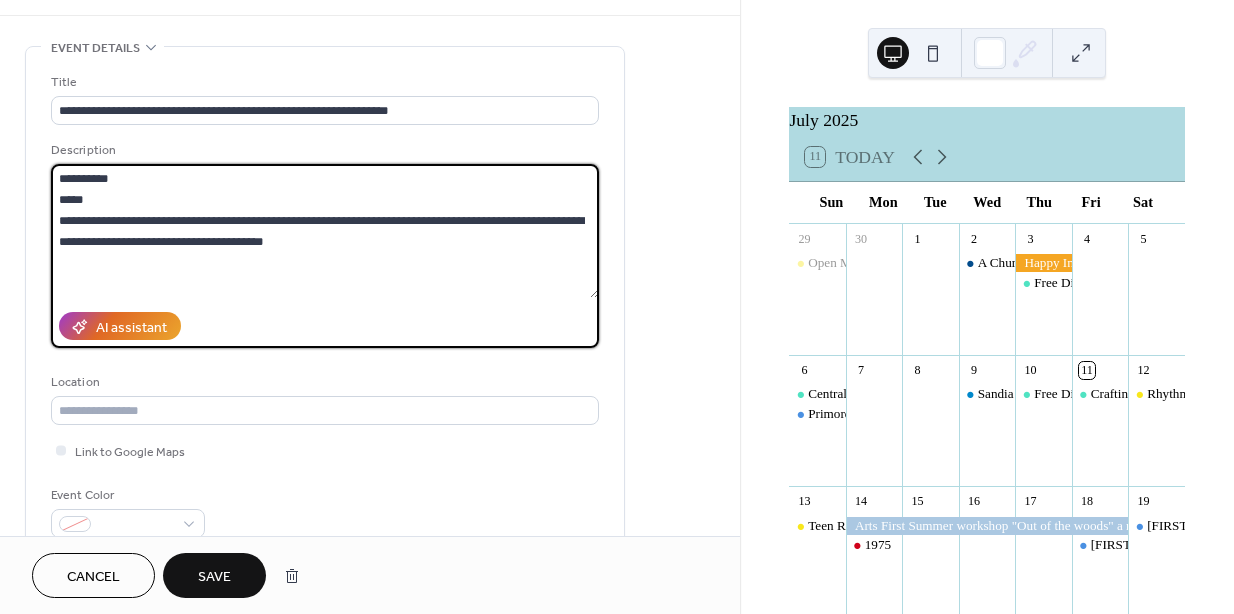click on "**********" at bounding box center [325, 231] 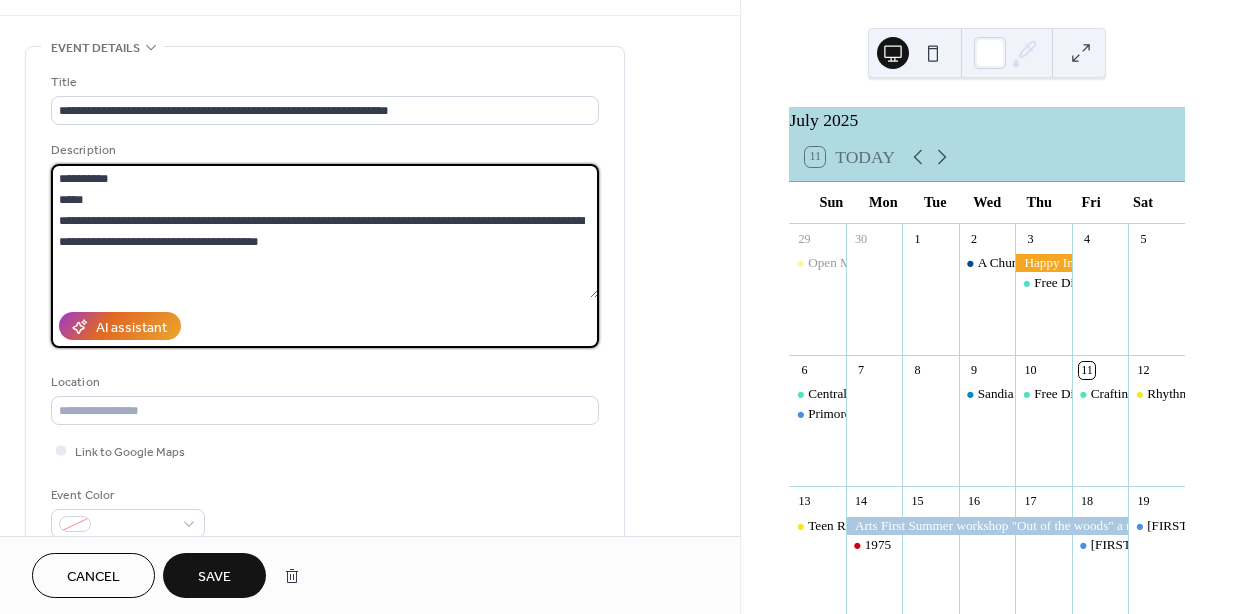 type on "**********" 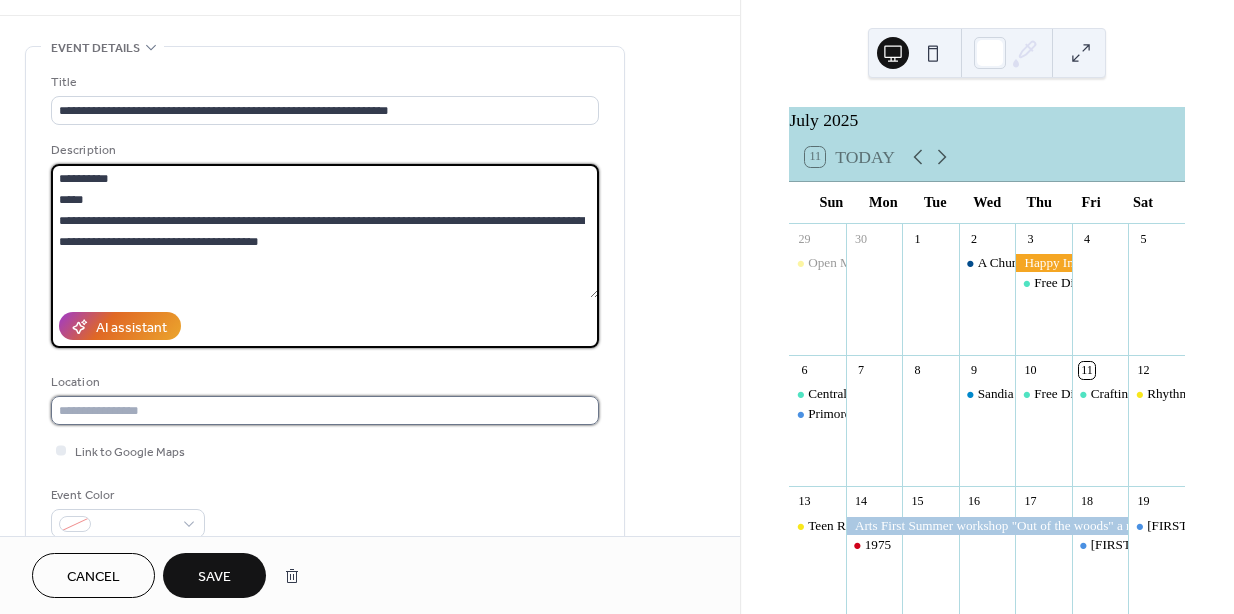 click at bounding box center (325, 410) 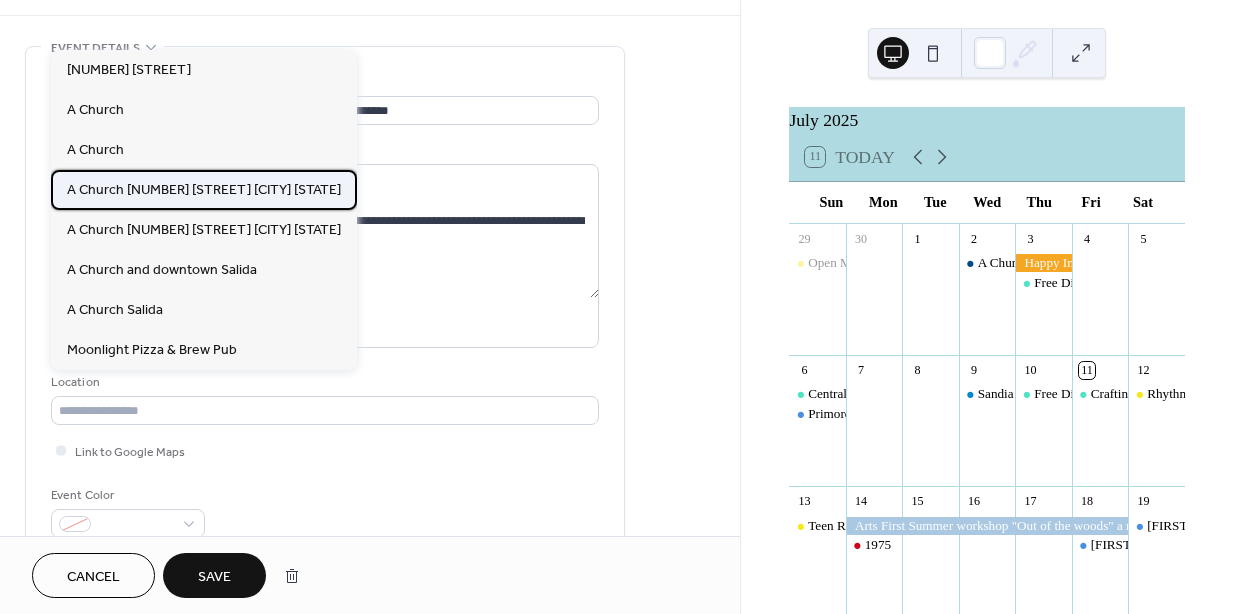 click on "A Church [NUMBER] [STREET] [CITY] [STATE]" at bounding box center (204, 190) 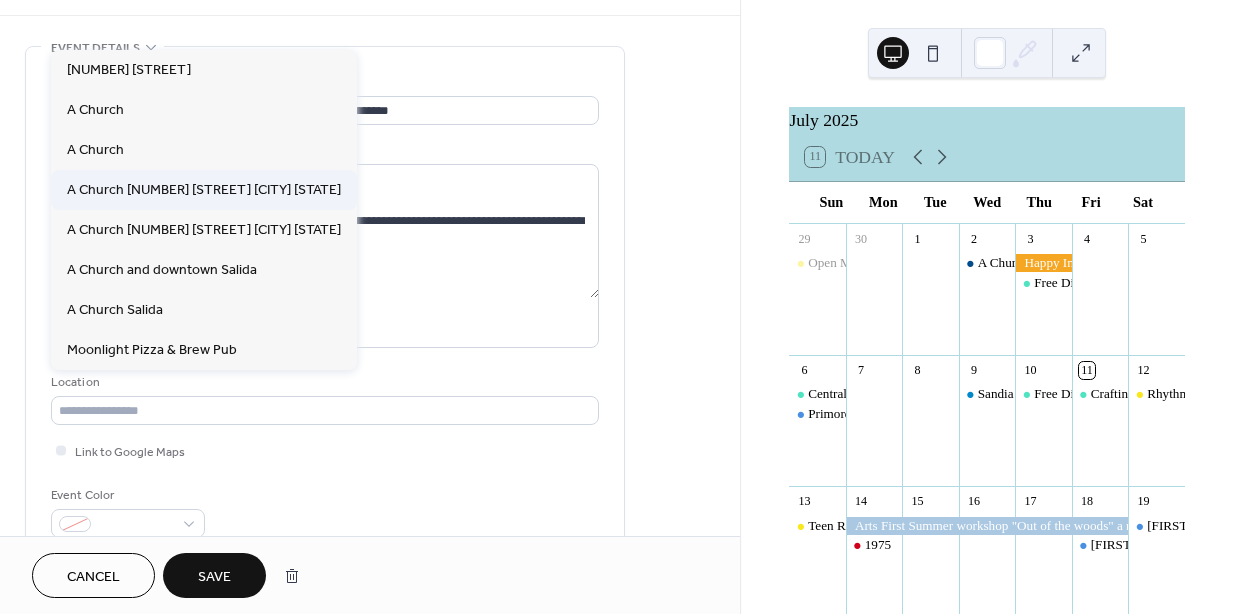 type on "**********" 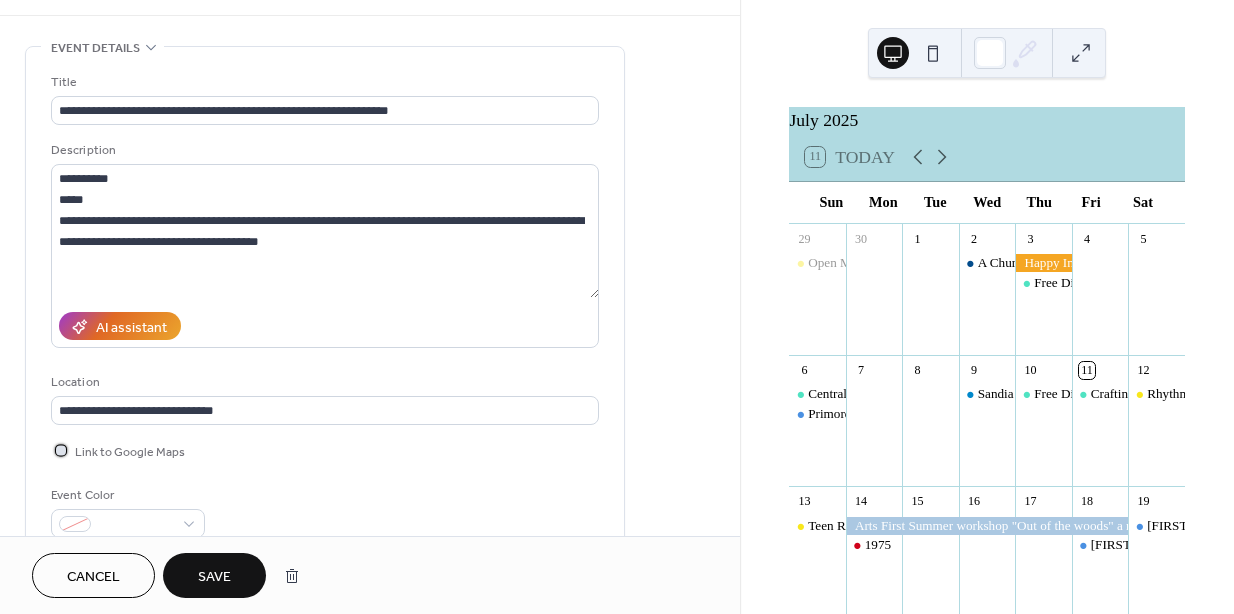 click at bounding box center (61, 450) 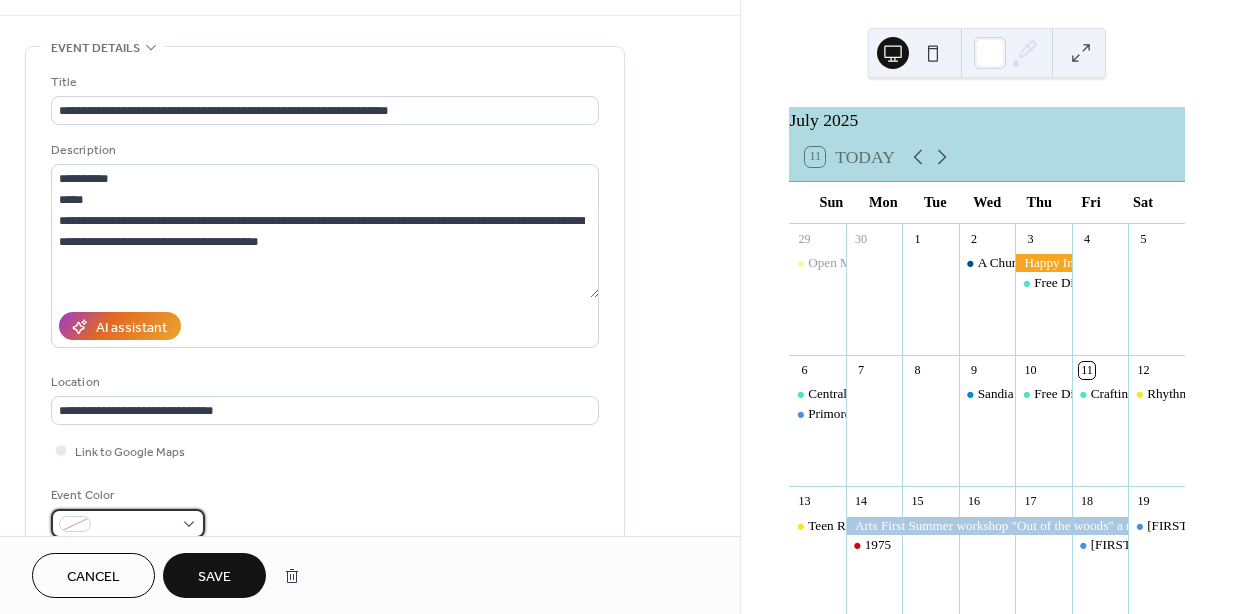 click at bounding box center (128, 523) 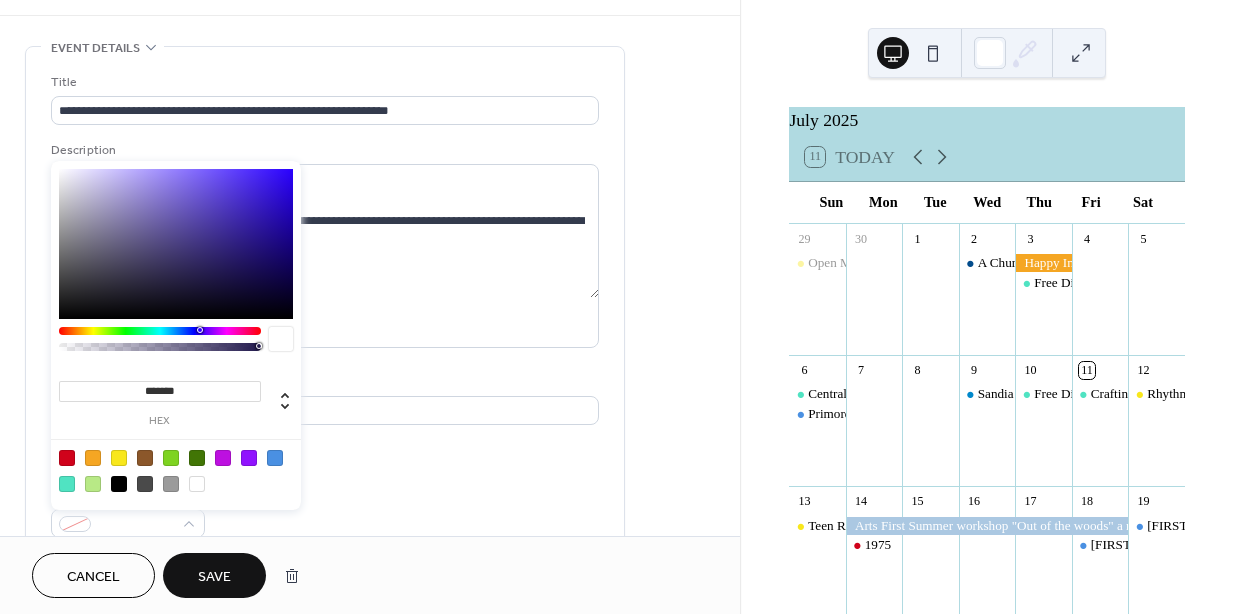 click at bounding box center (171, 484) 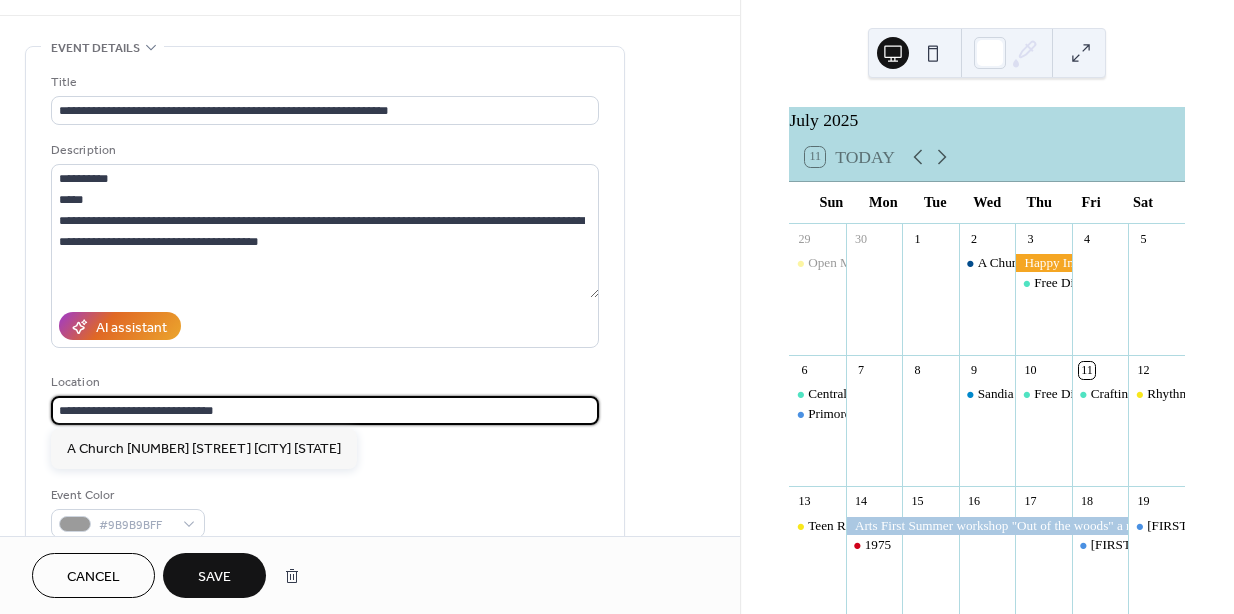 click on "**********" at bounding box center [325, 410] 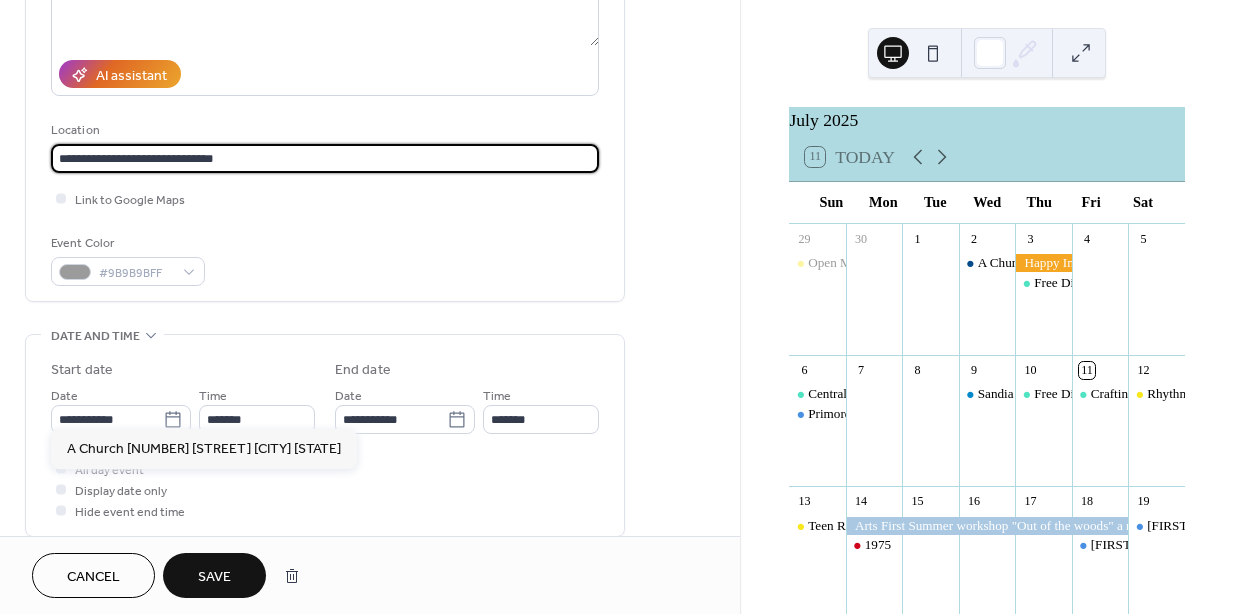 scroll, scrollTop: 364, scrollLeft: 0, axis: vertical 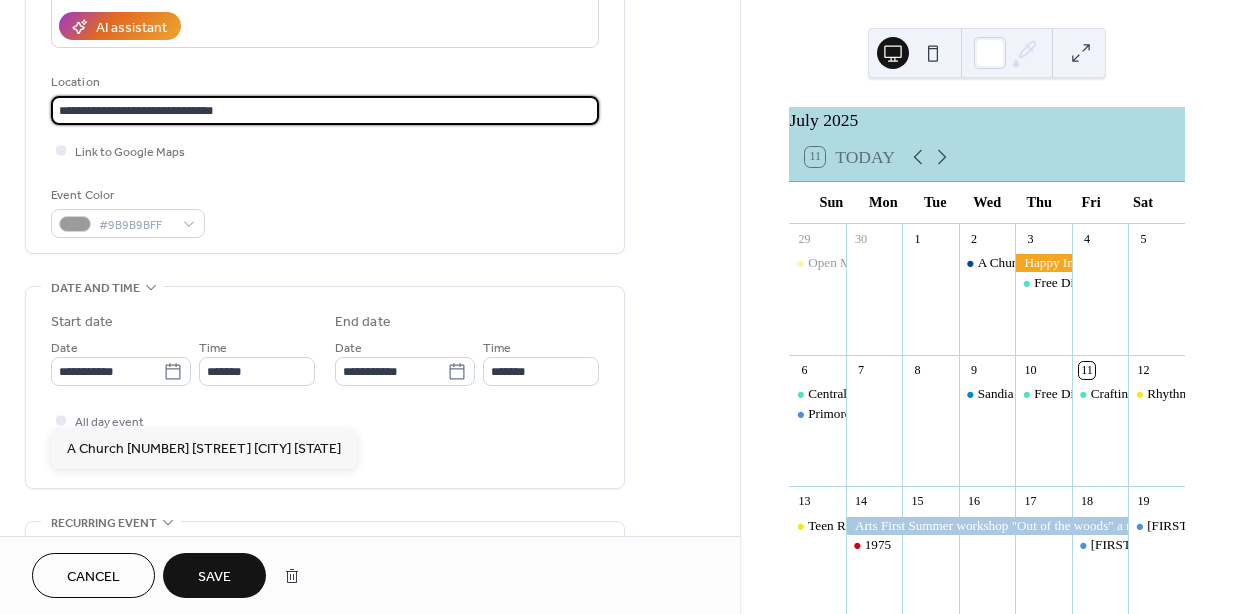 click on "**********" at bounding box center [325, 387] 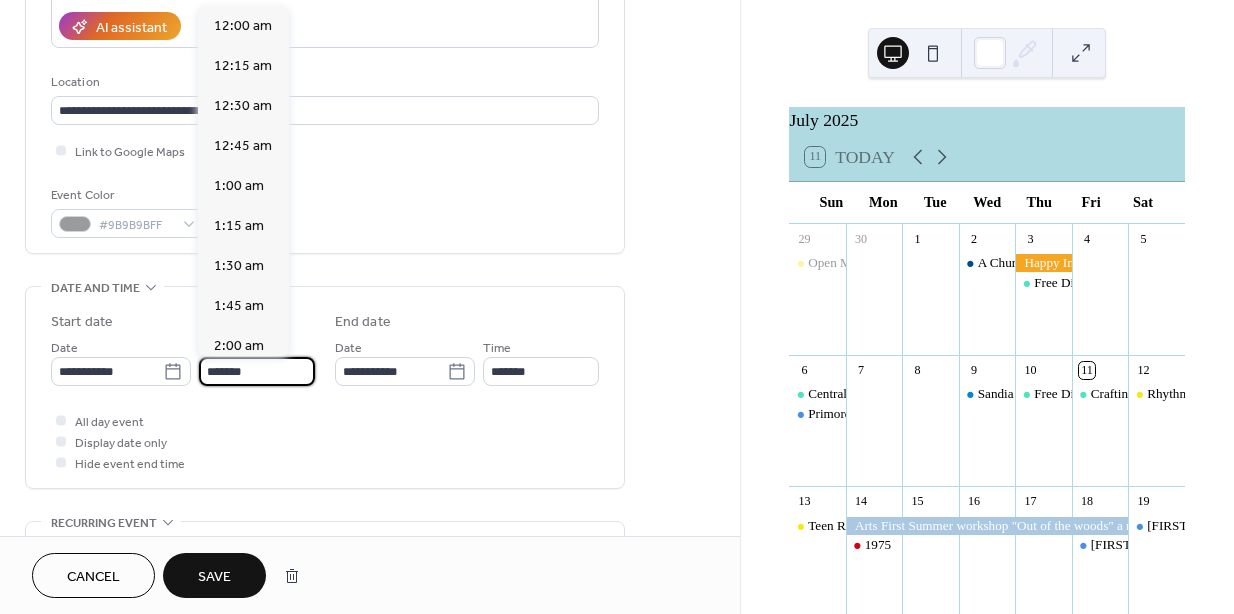 click on "*******" at bounding box center (257, 371) 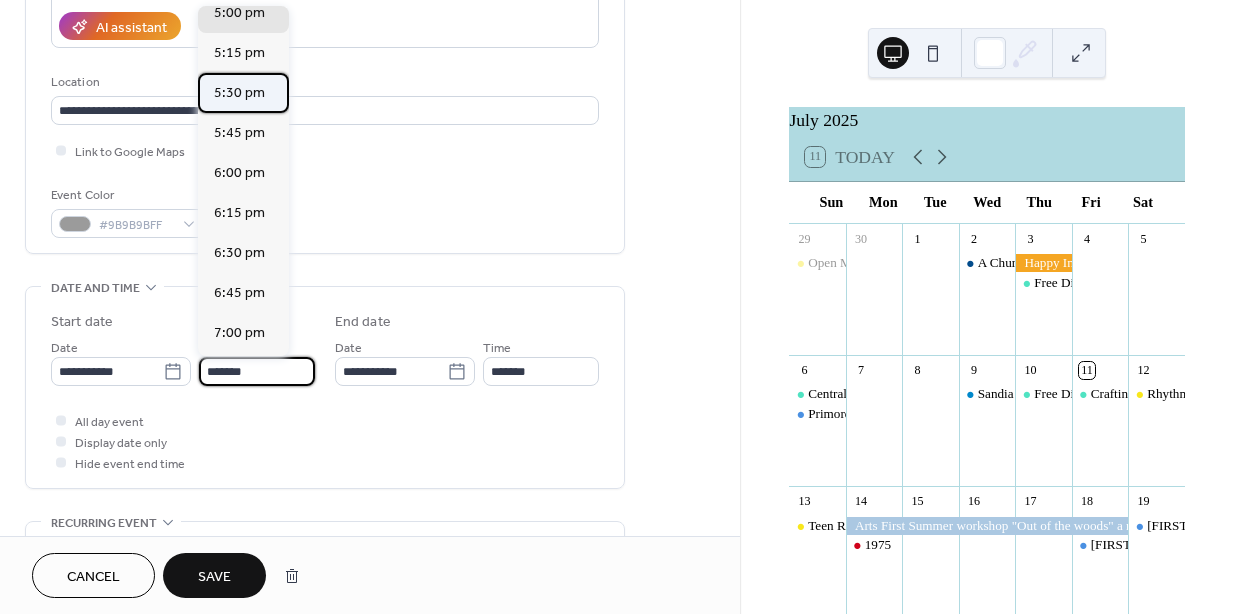 click on "5:30 pm" at bounding box center [239, 93] 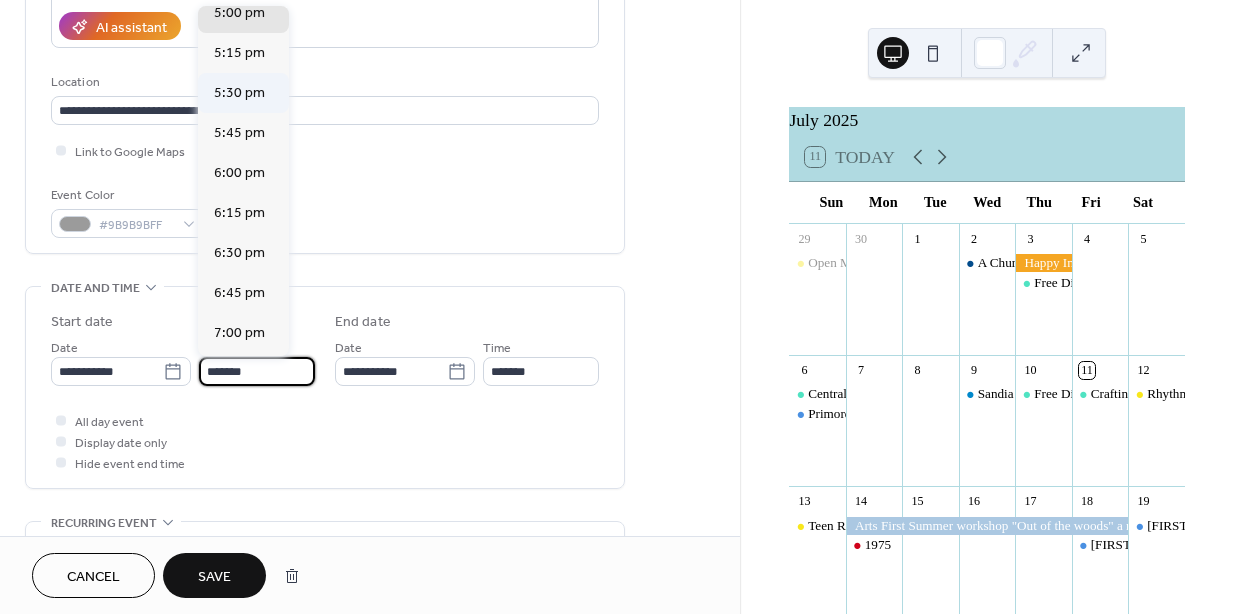 type on "*******" 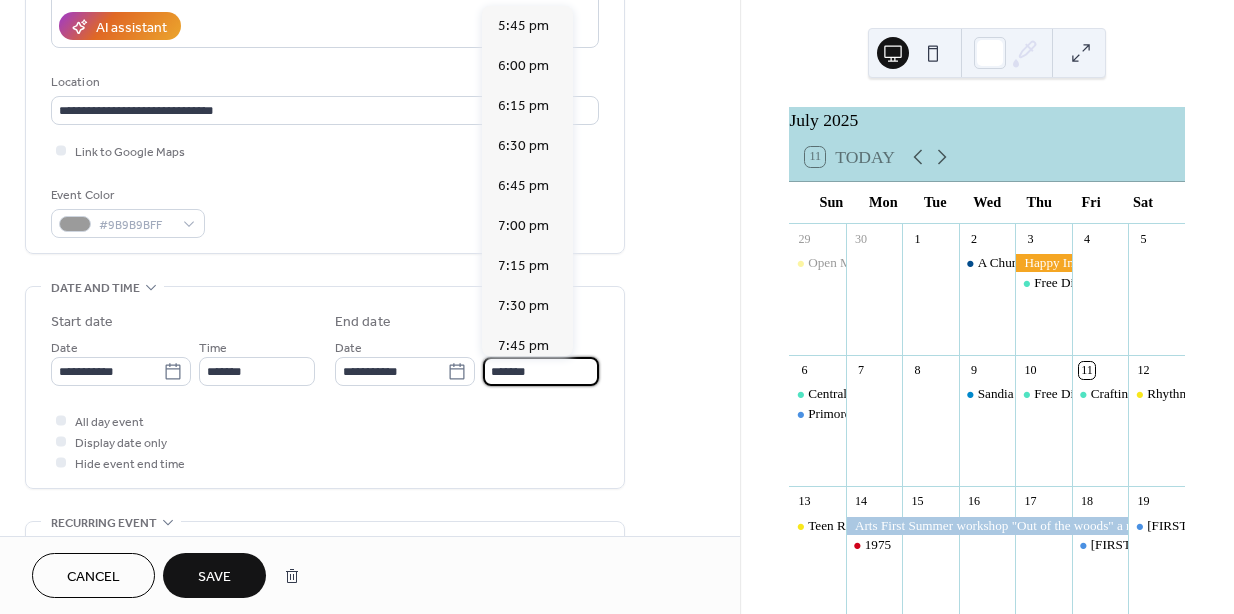 click on "*******" at bounding box center [541, 371] 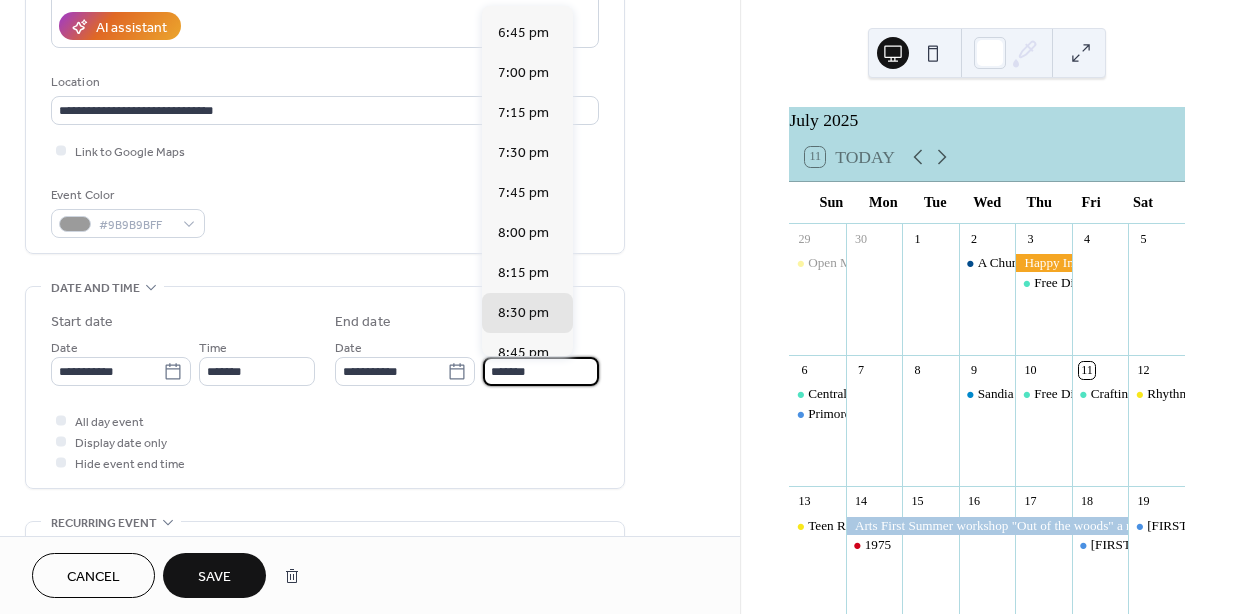 scroll, scrollTop: 142, scrollLeft: 0, axis: vertical 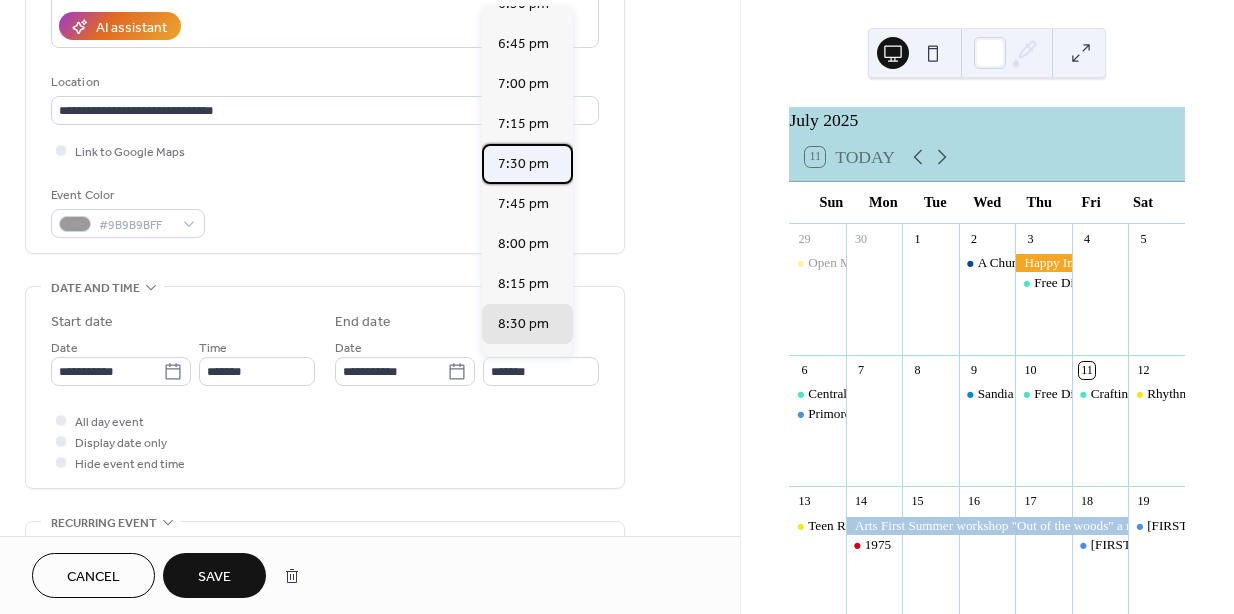 click on "7:30 pm" at bounding box center (523, 164) 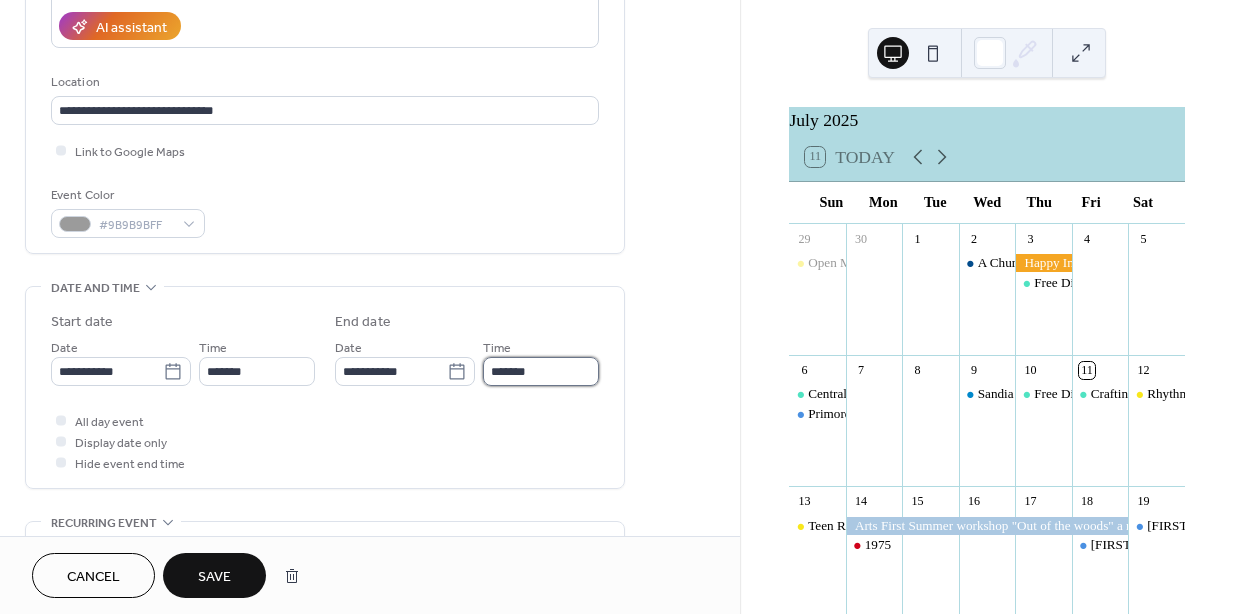 click on "*******" at bounding box center [541, 371] 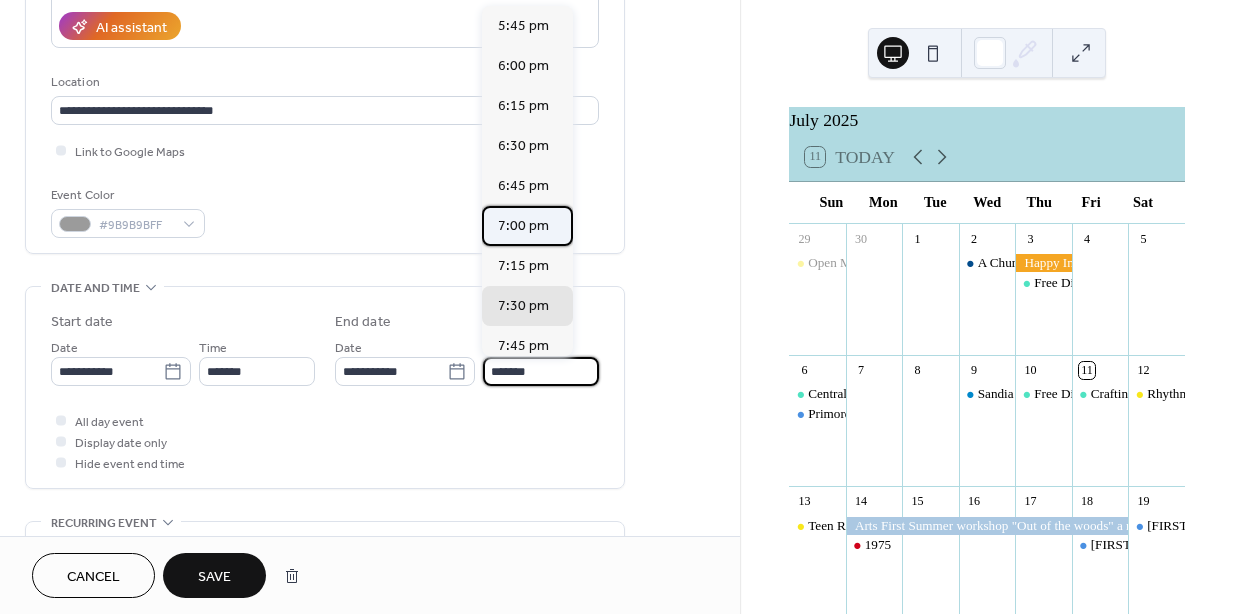 click on "7:00 pm" at bounding box center (523, 226) 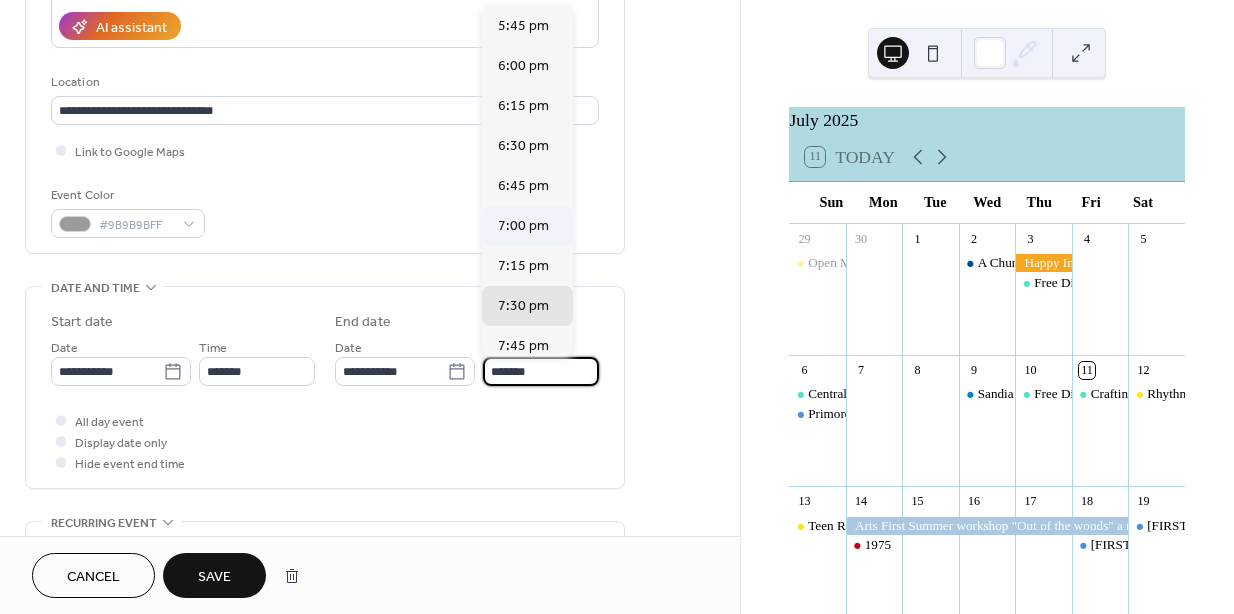 type on "*******" 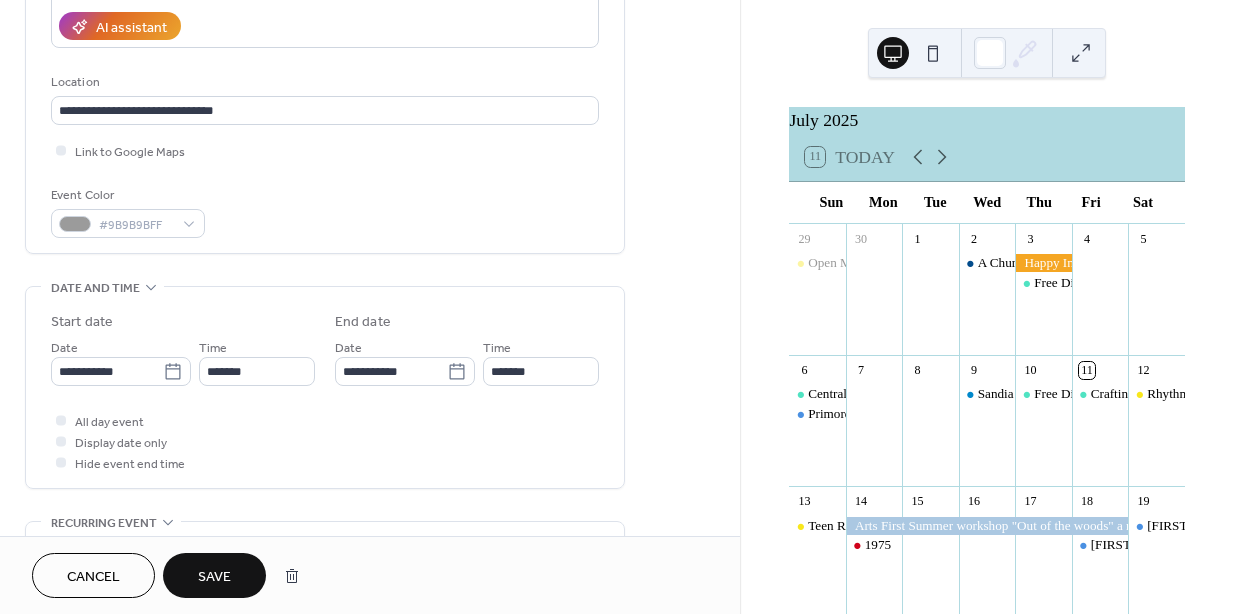 click on "All day event Display date only Hide event end time" at bounding box center (325, 441) 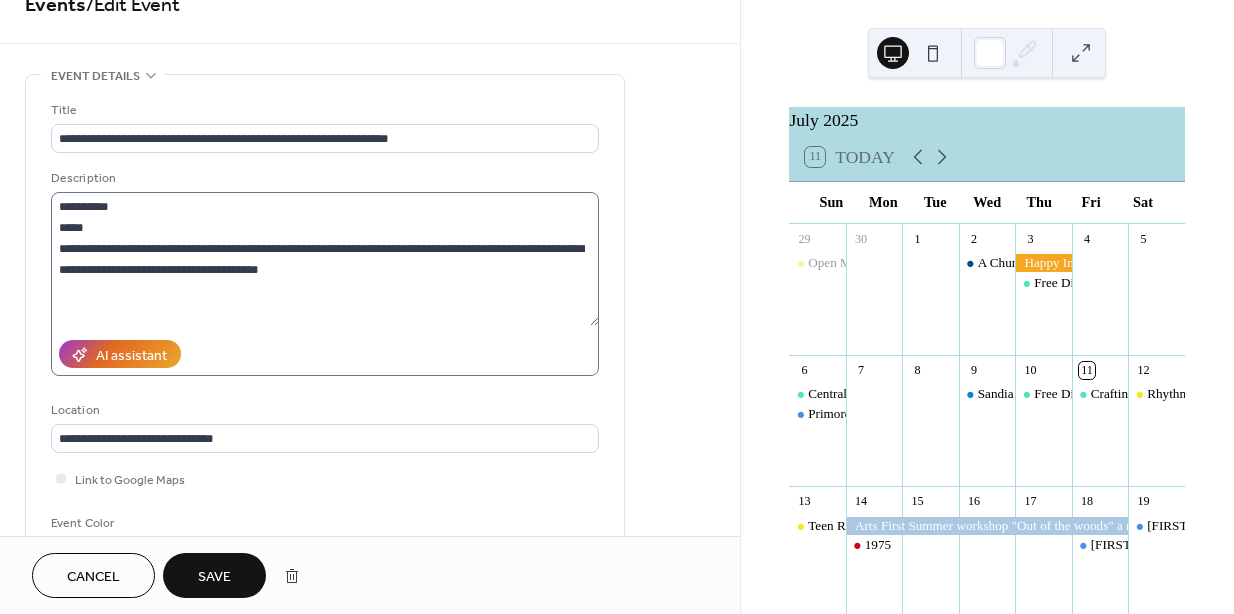 scroll, scrollTop: 100, scrollLeft: 0, axis: vertical 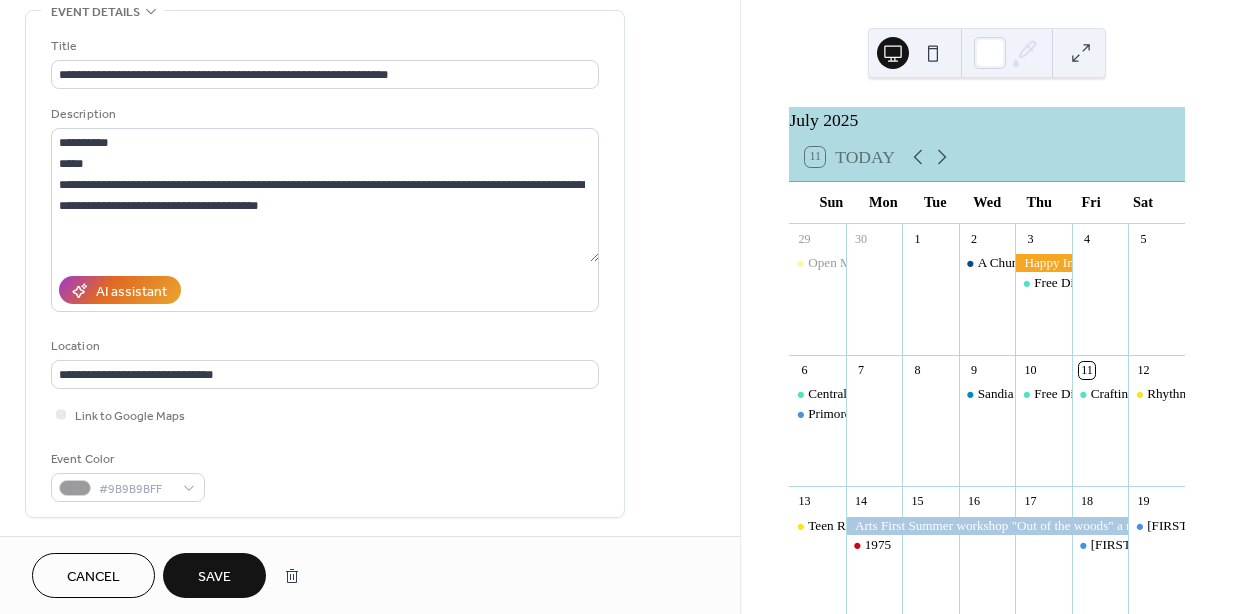 click on "Save" at bounding box center [214, 577] 